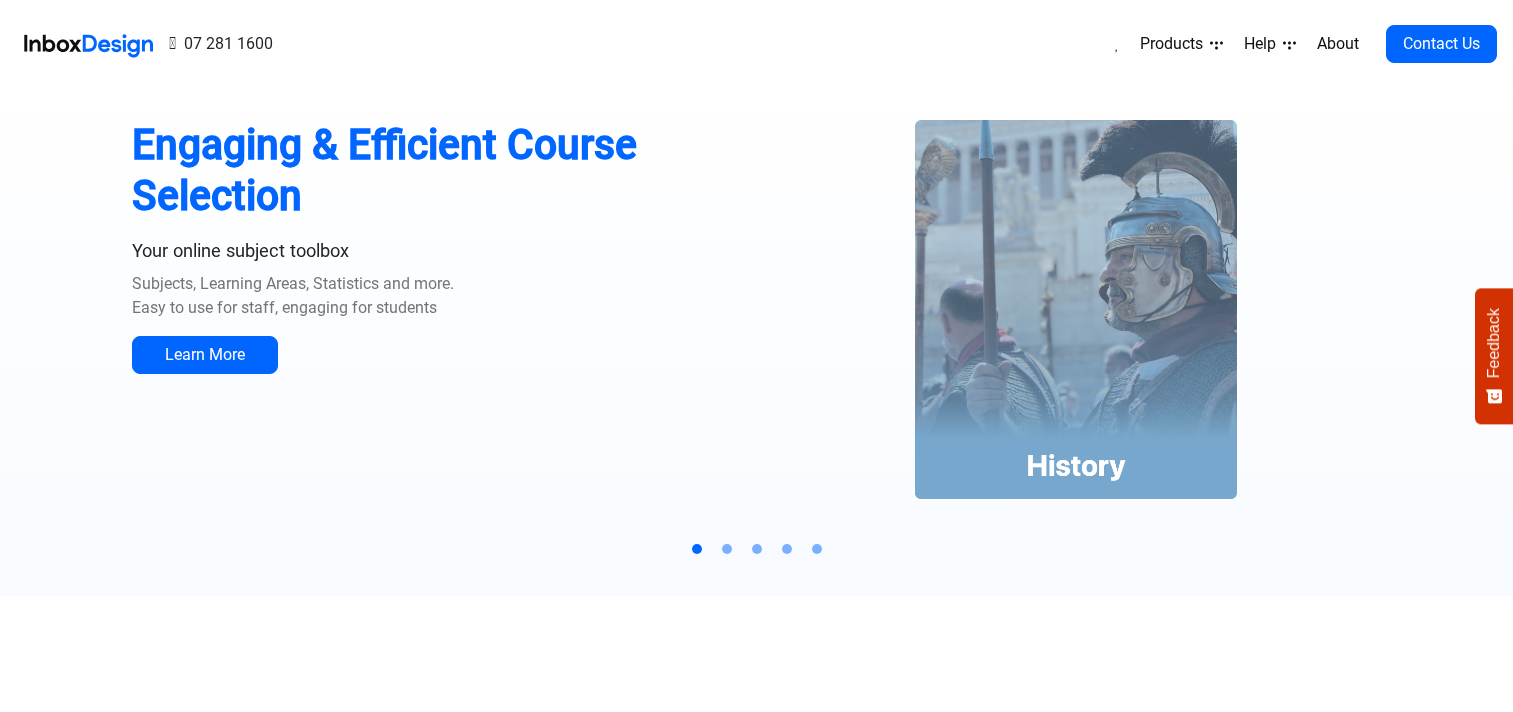 scroll, scrollTop: 0, scrollLeft: 0, axis: both 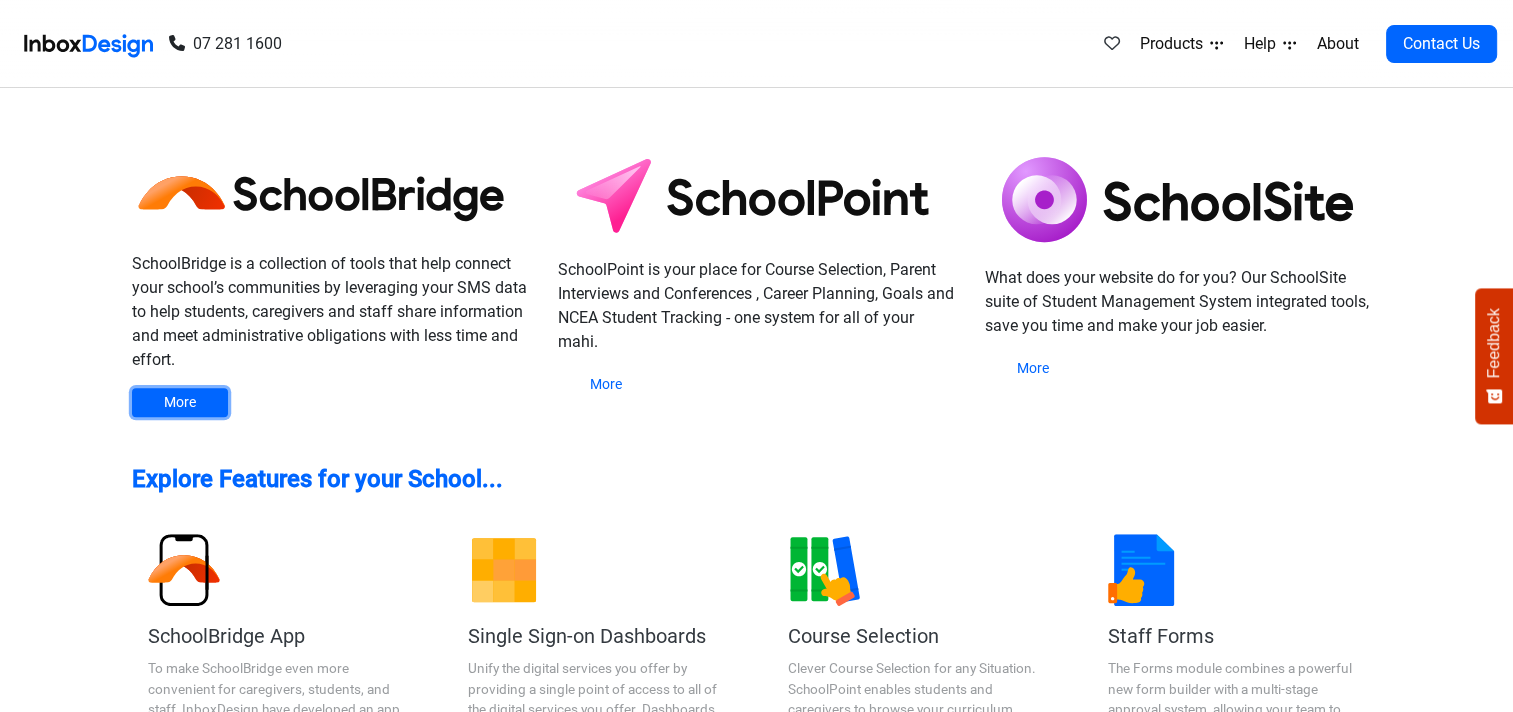 click on "More" at bounding box center (180, 402) 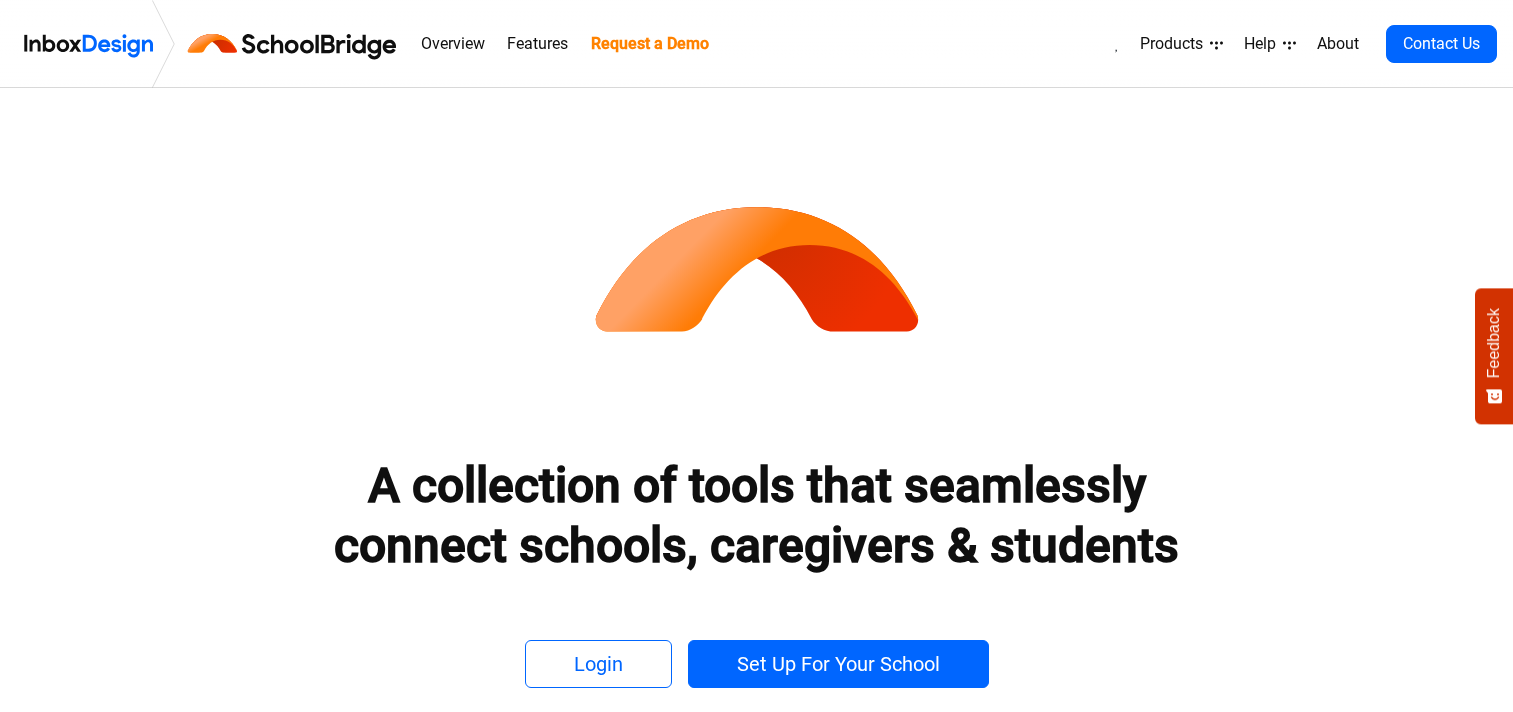 scroll, scrollTop: 0, scrollLeft: 0, axis: both 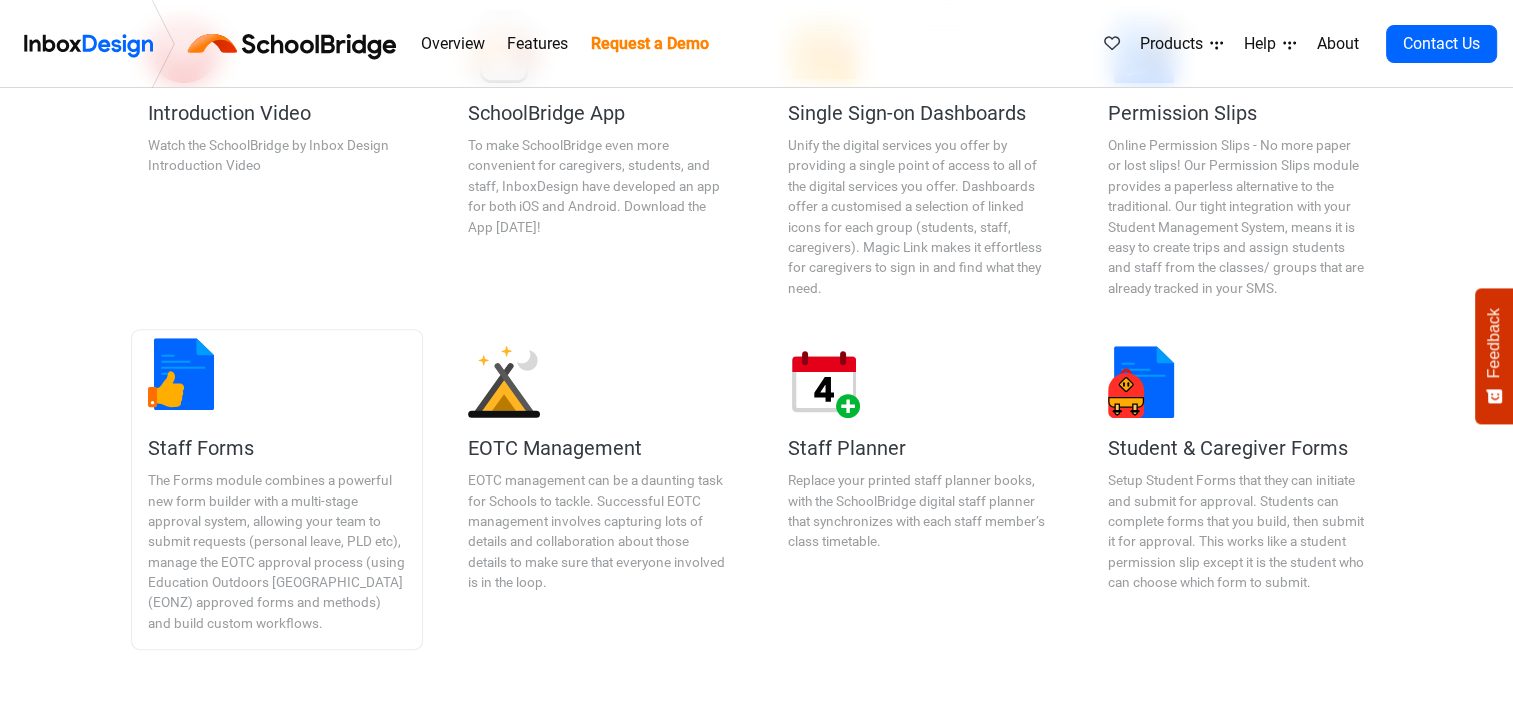 click on "The Forms module combines a powerful new form builder with a multi-stage approval system, allowing your team to submit requests (personal leave, PLD etc), manage the EOTC approval process (using Education Outdoors [GEOGRAPHIC_DATA] (EONZ) approved forms and methods) and build custom workflows." at bounding box center (277, 551) 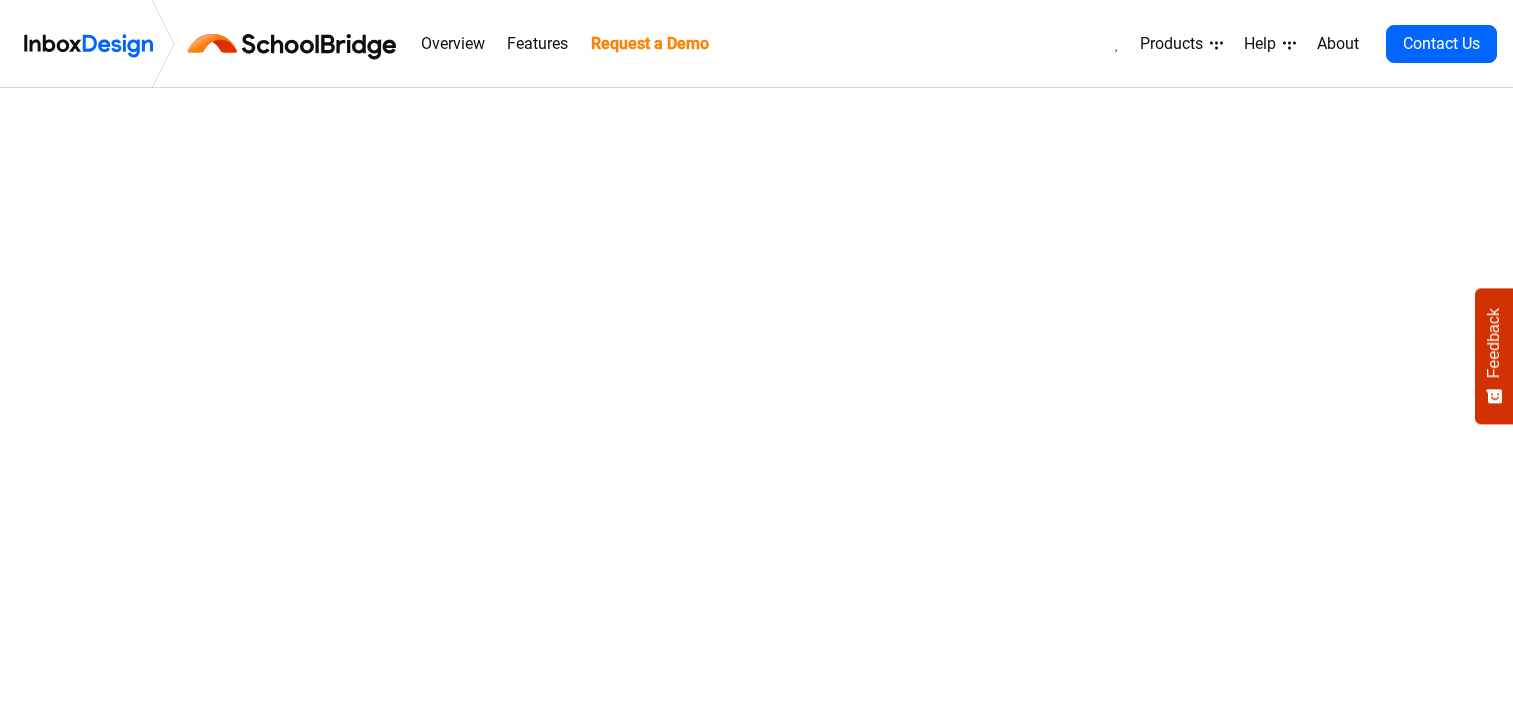scroll, scrollTop: 0, scrollLeft: 0, axis: both 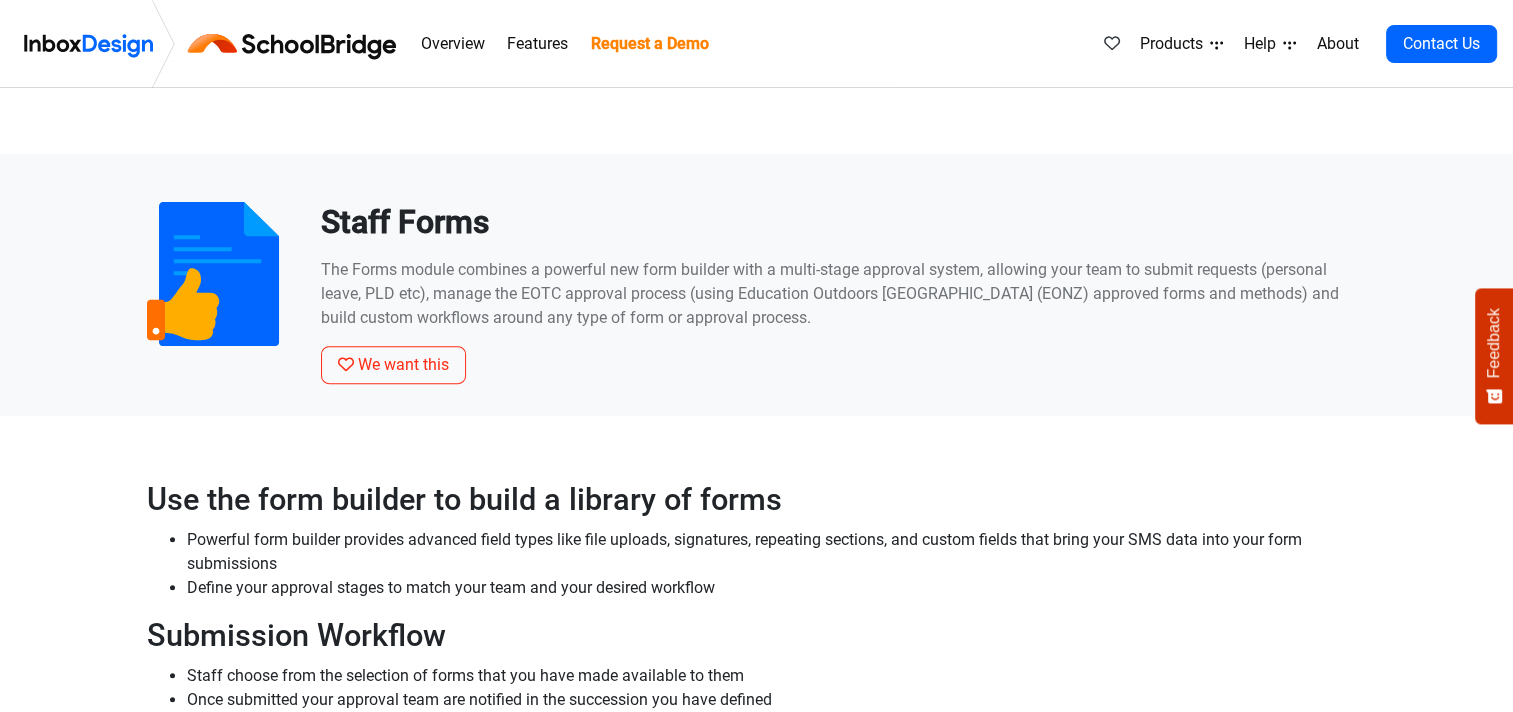 drag, startPoint x: 1501, startPoint y: 401, endPoint x: 1496, endPoint y: 352, distance: 49.25444 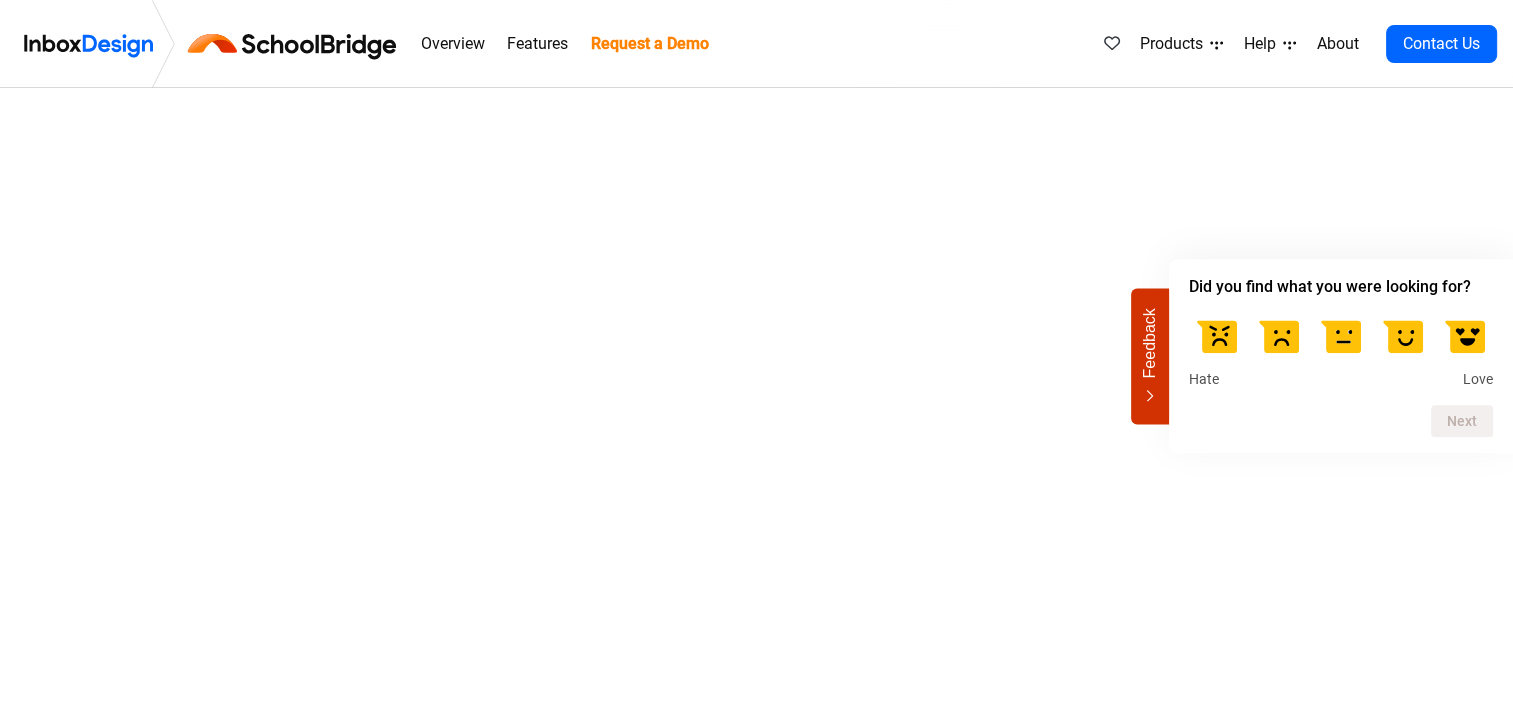 scroll, scrollTop: 0, scrollLeft: 0, axis: both 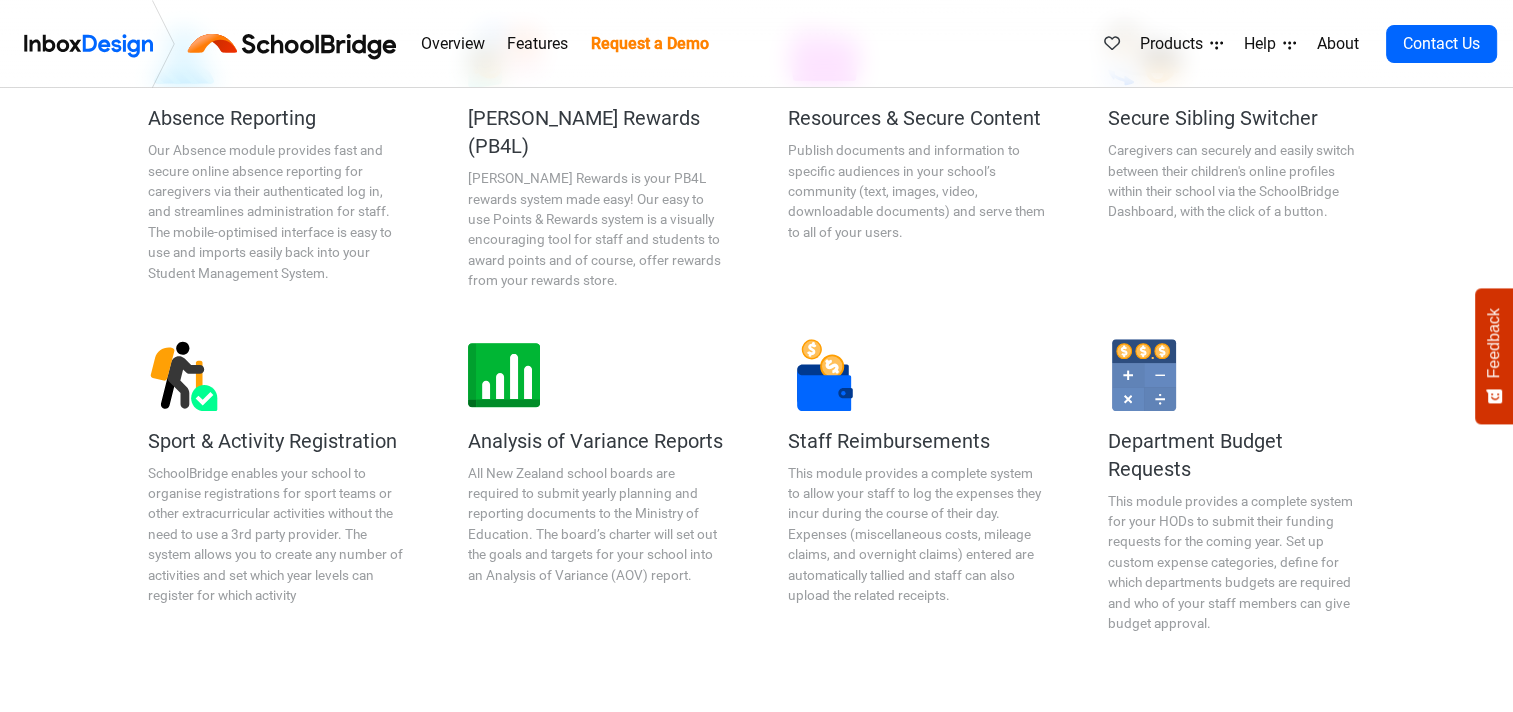 click on "Introduction Video
Watch the SchoolBridge by Inbox Design Introduction Video
SchoolBridge App
To make SchoolBridge even more convenient for caregivers, students, and staff, InboxDesign have developed an app for both iOS and Android. Download the App today!
Single Sign-on Dashboards
Unify the digital services you offer by providing a single point of access to all of the digital services you offer. Dashboards offer a customised a selection of linked icons for each group (students, staff, caregivers). Magic Link makes it effortless for caregivers to sign in and find what they need.
Permission Slips
Staff Forms
EOTC Management" at bounding box center (756, 104) 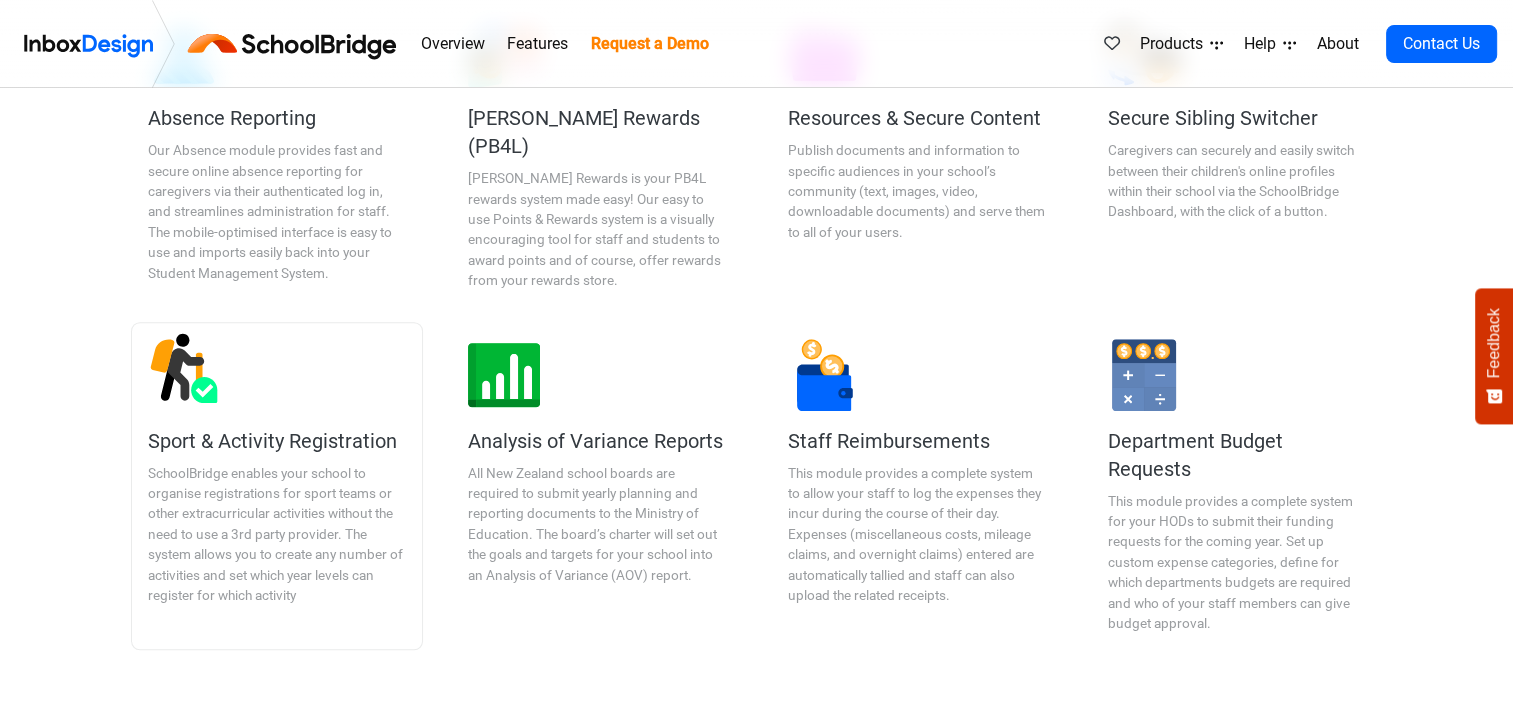 click on "SchoolBridge enables your school to organise registrations for sport teams or other extracurricular activities without the need to use a 3rd party provider.
The system allows you to create any number of activities and set which year levels can register for which activity" at bounding box center [277, 534] 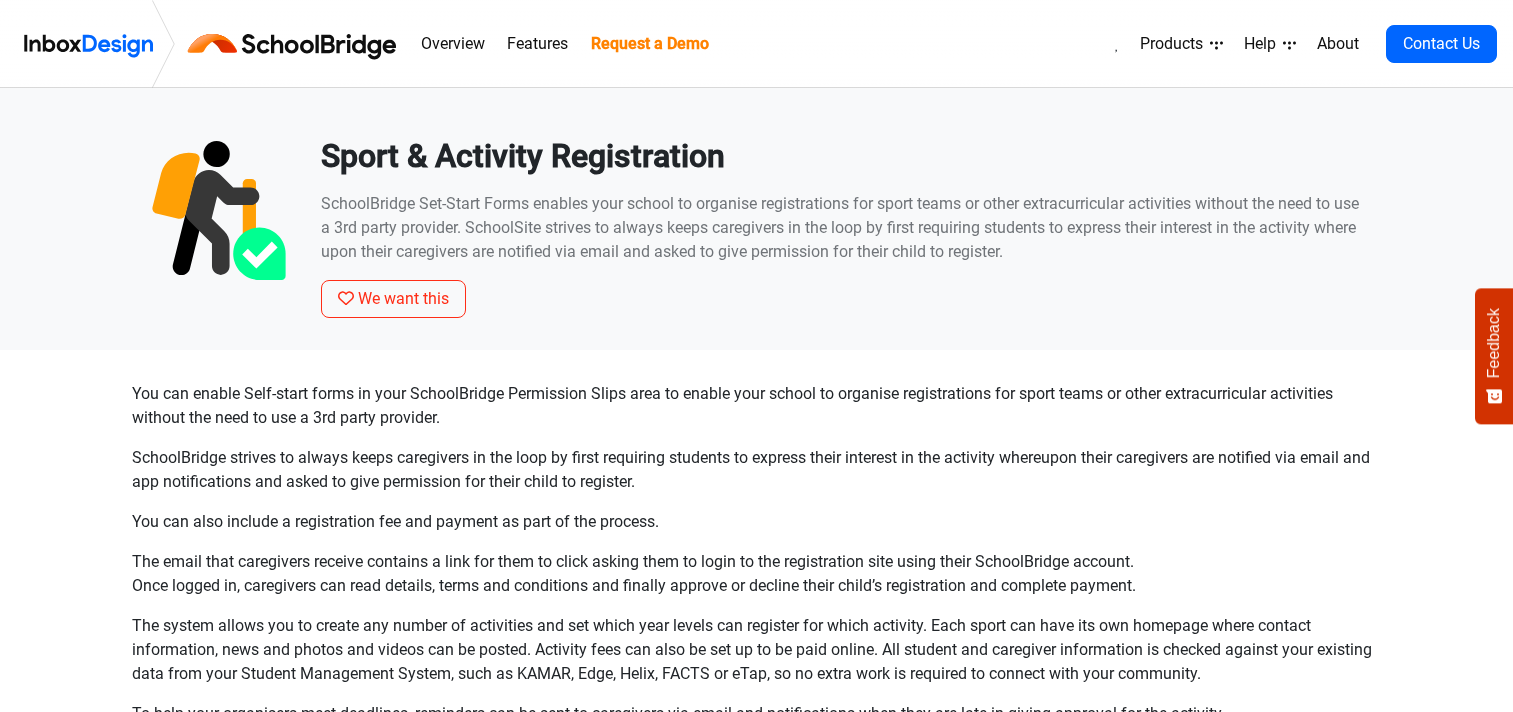 scroll, scrollTop: 0, scrollLeft: 0, axis: both 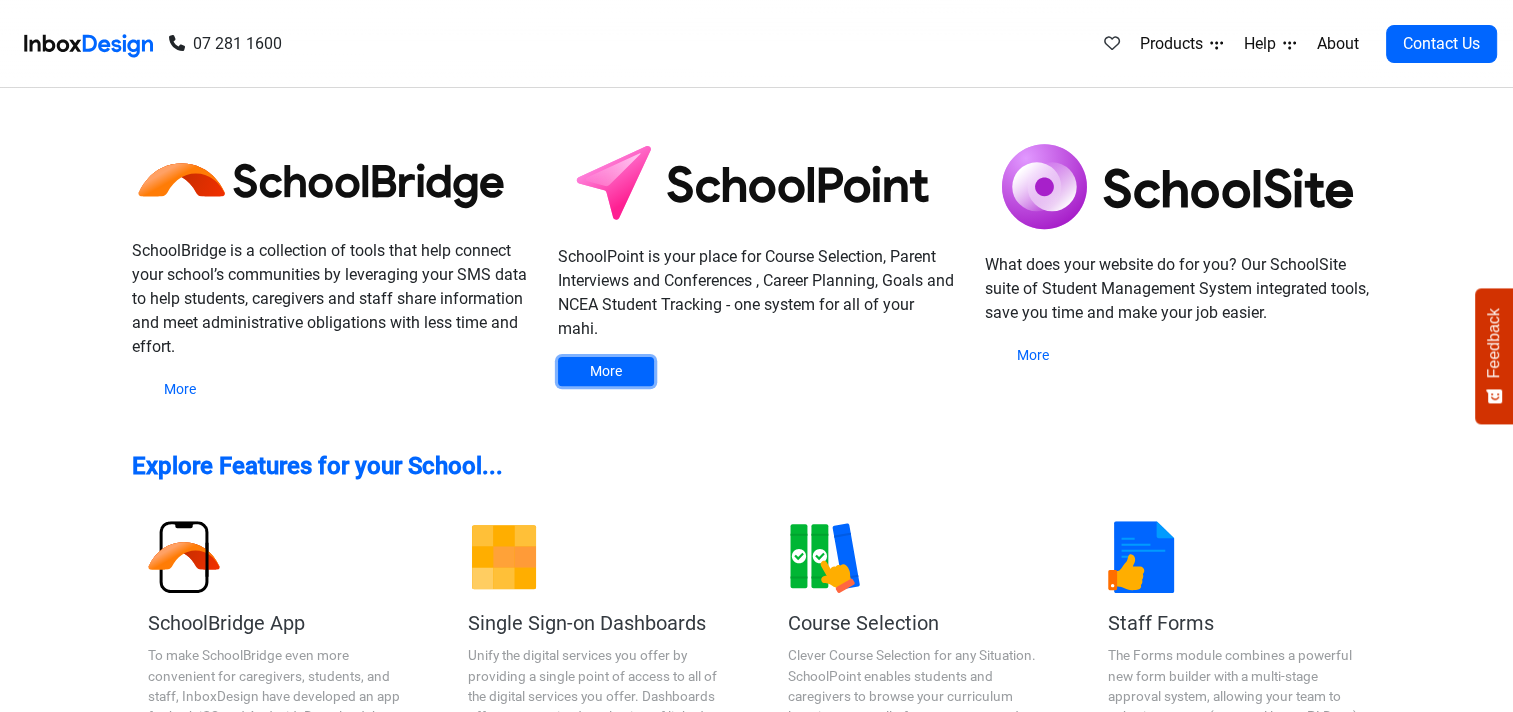 click on "More" at bounding box center (606, 371) 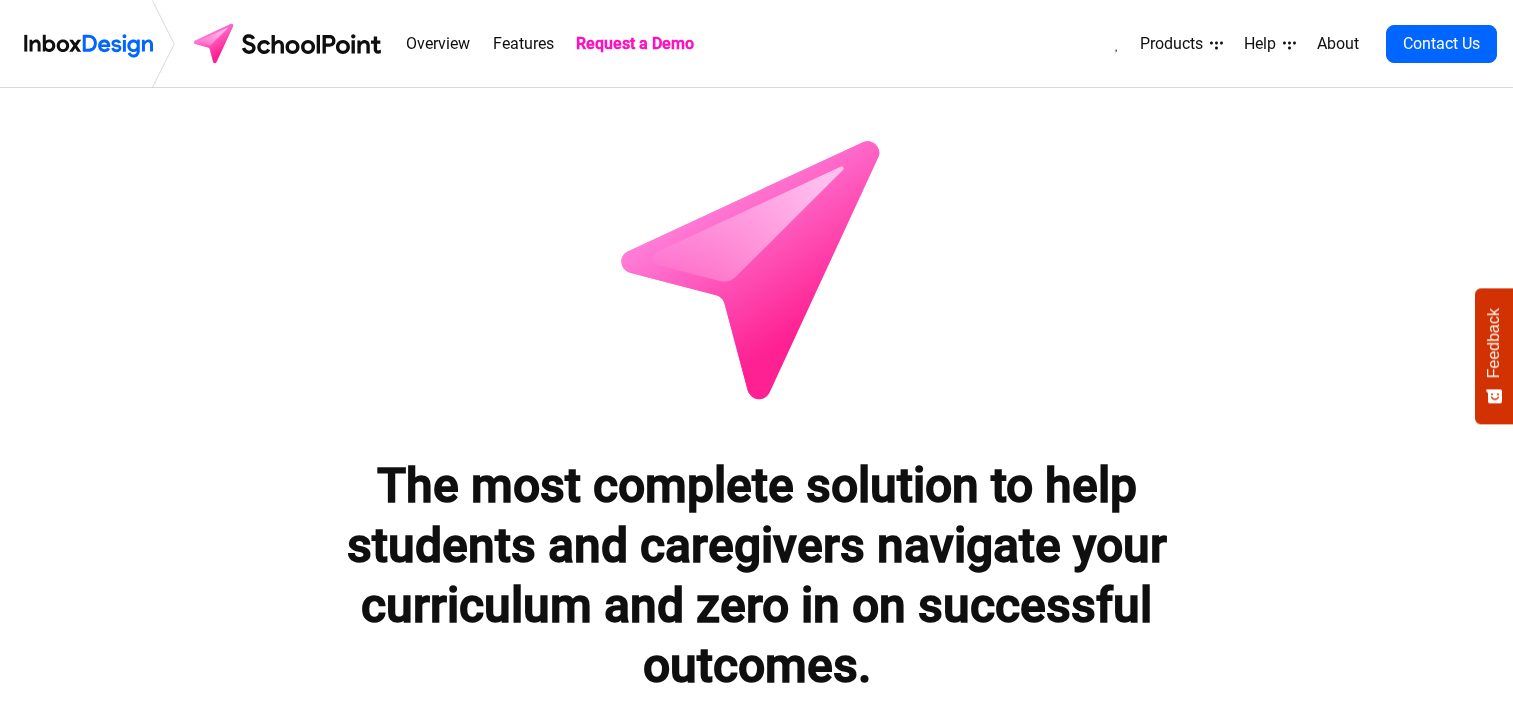 scroll, scrollTop: 0, scrollLeft: 0, axis: both 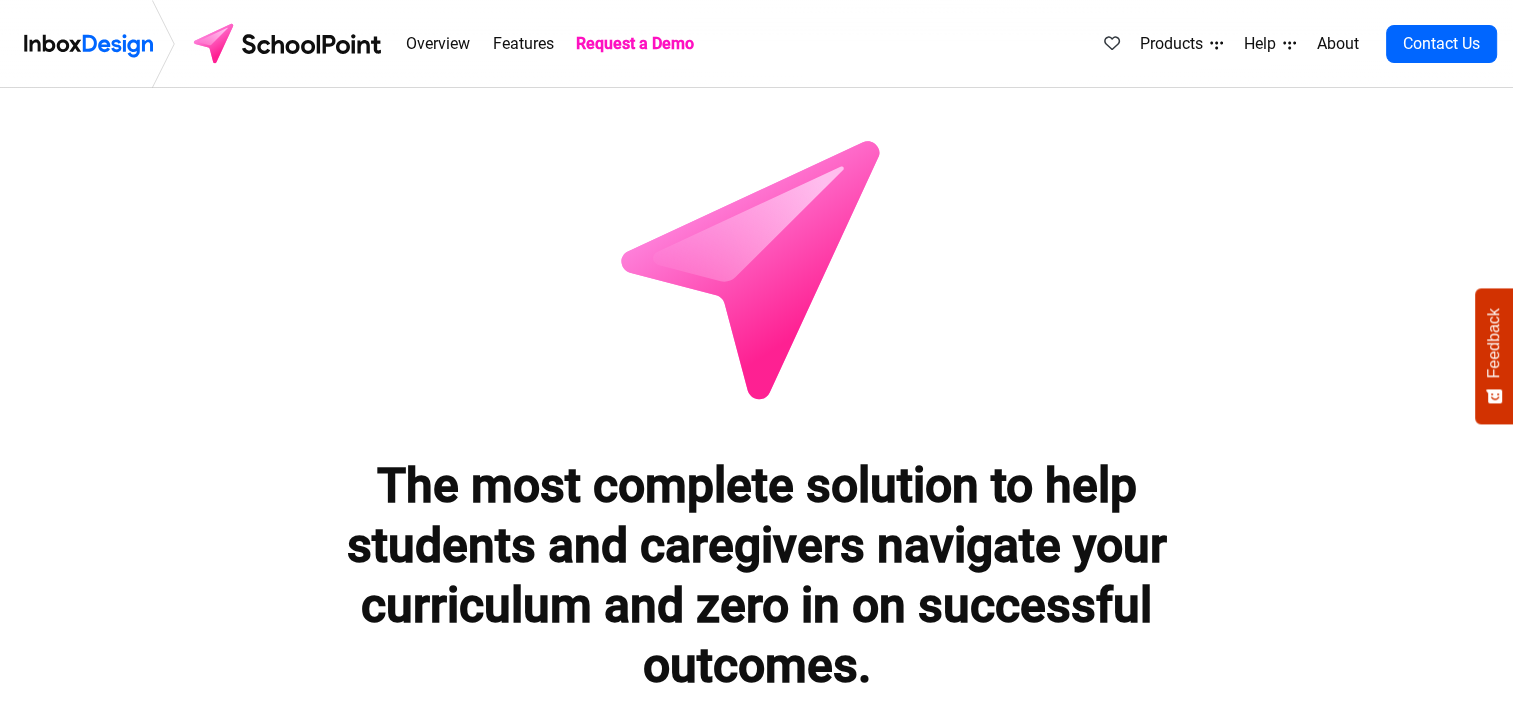 click on "Products" at bounding box center [1181, 44] 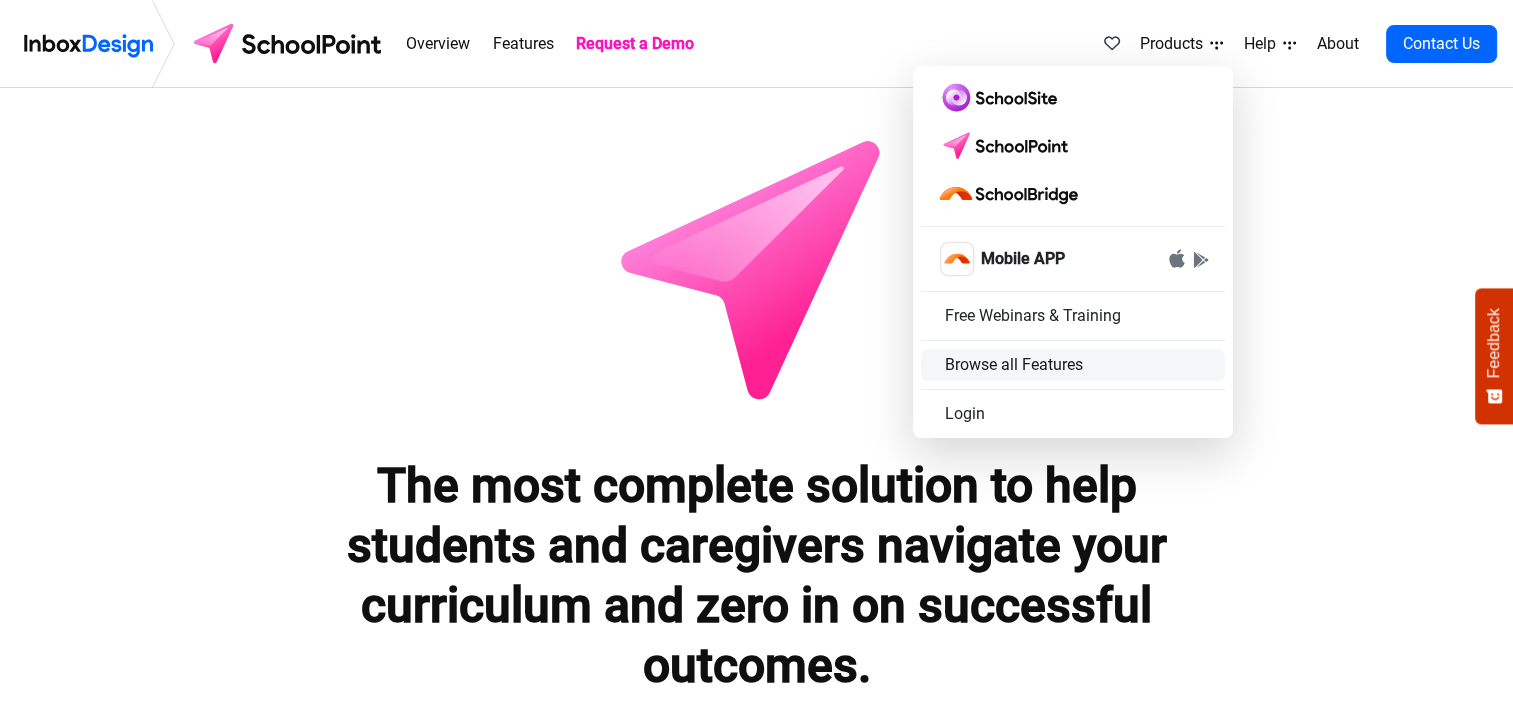 click on "Browse all Features" at bounding box center [1073, 365] 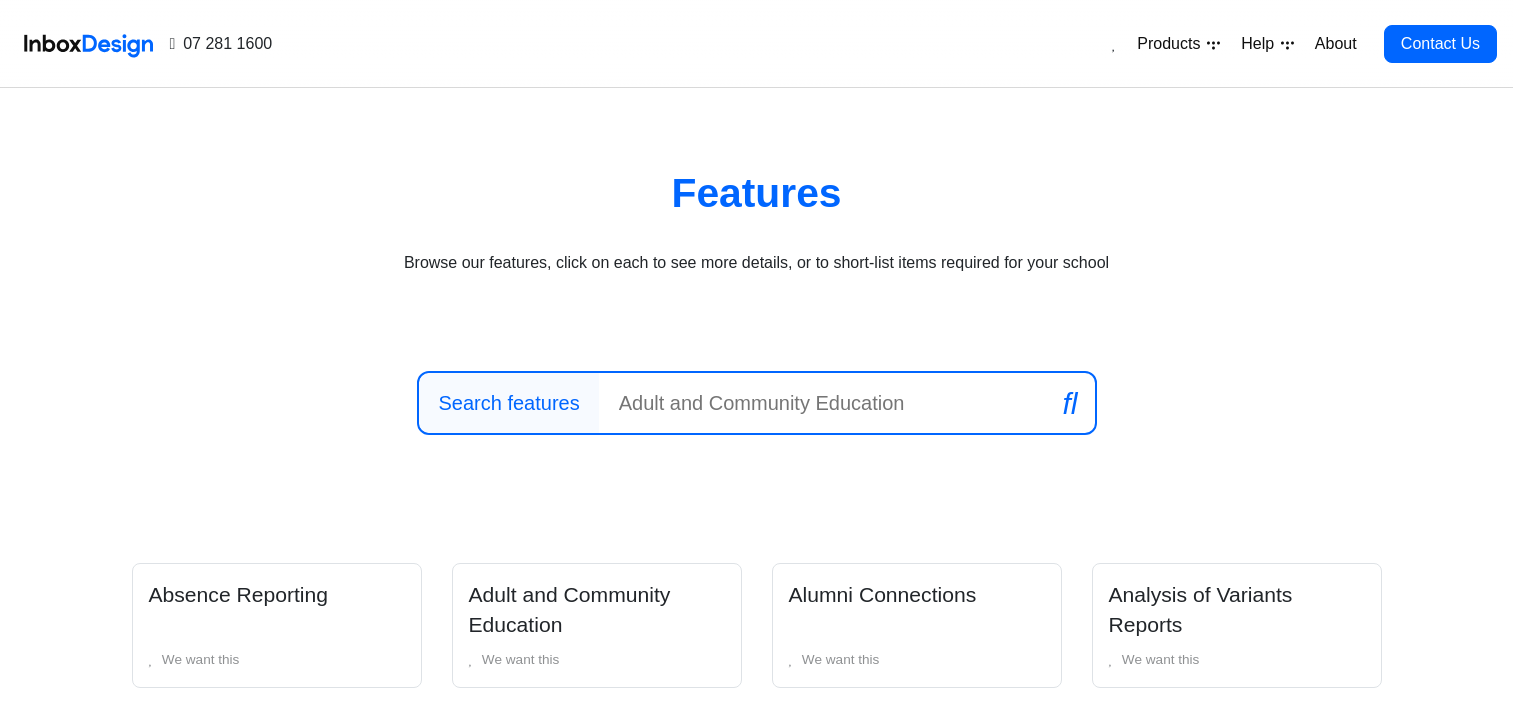 scroll, scrollTop: 0, scrollLeft: 0, axis: both 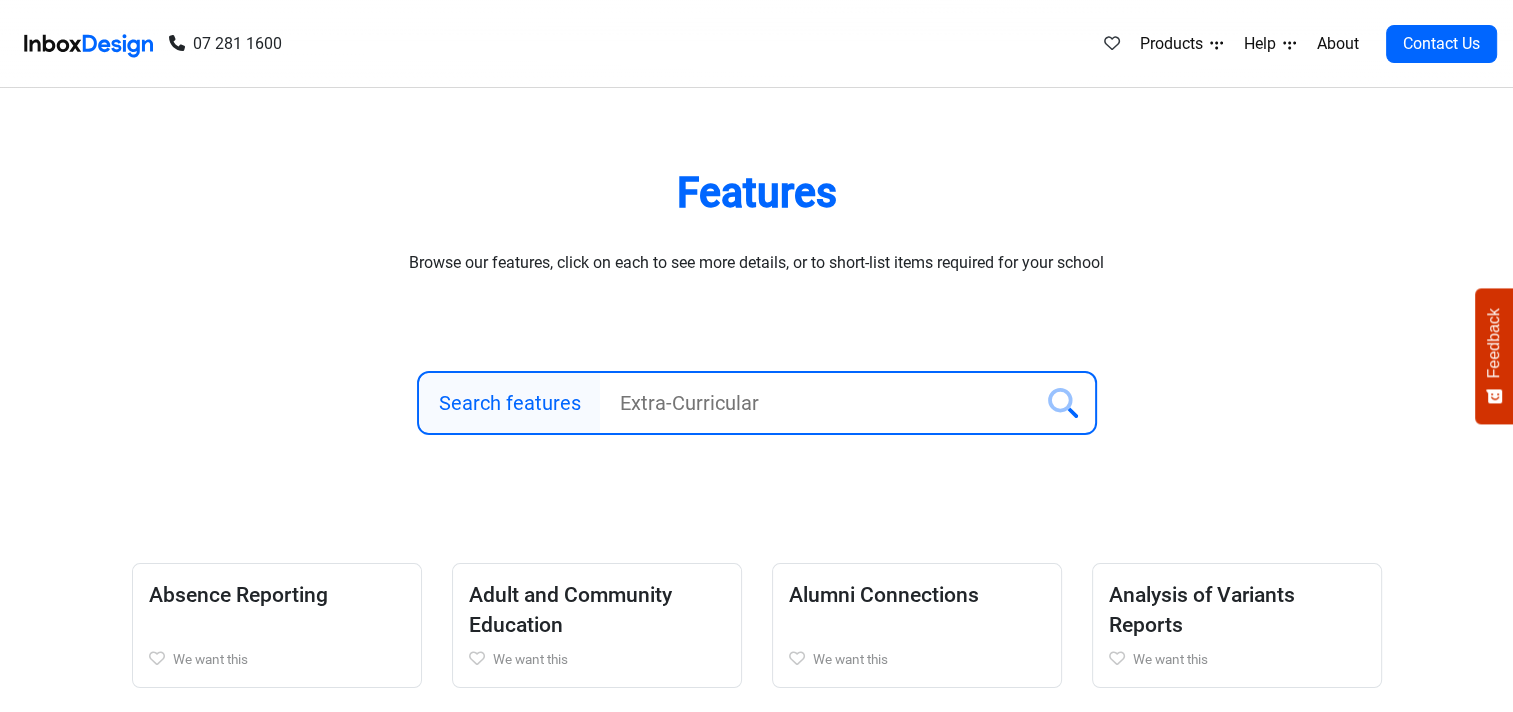 click on "About" at bounding box center (1337, 44) 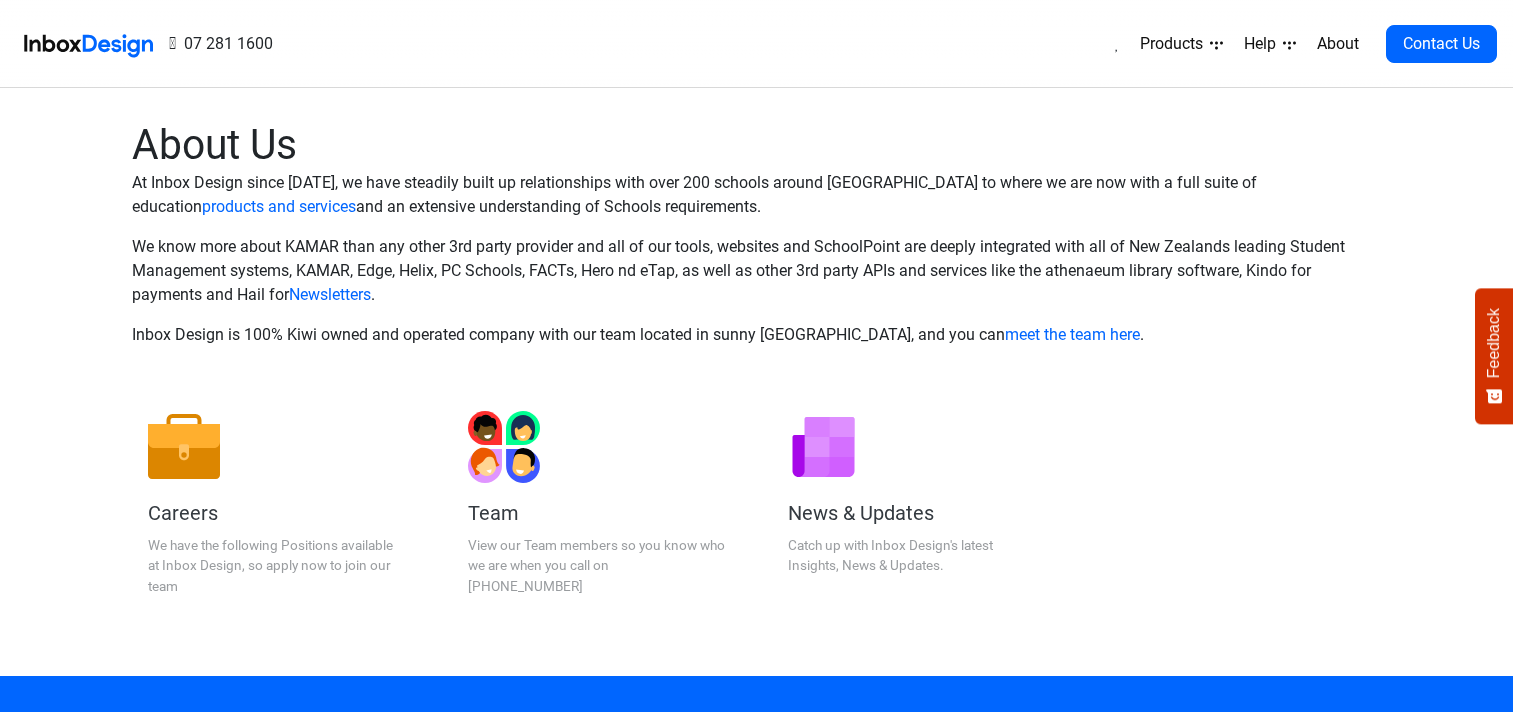 scroll, scrollTop: 0, scrollLeft: 0, axis: both 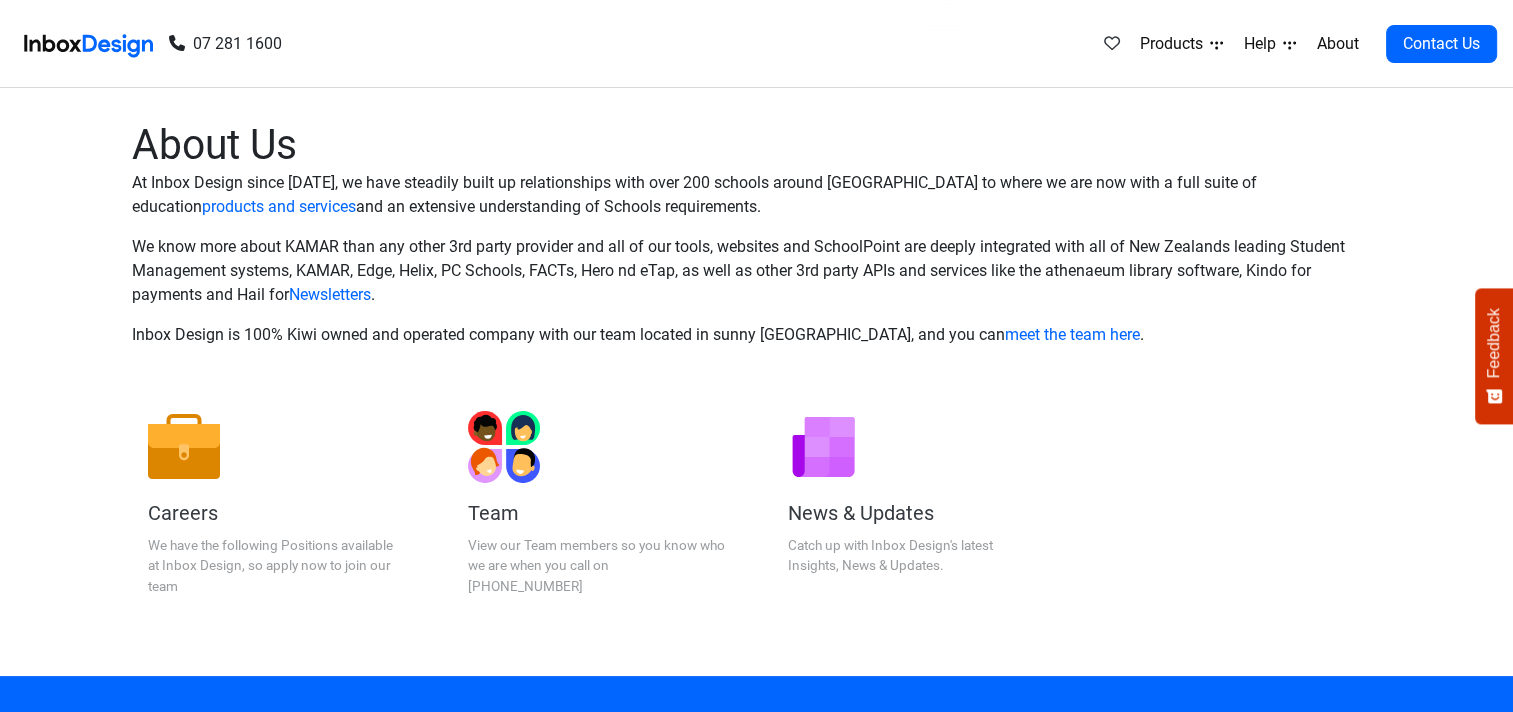 click on "Products" at bounding box center [1181, 44] 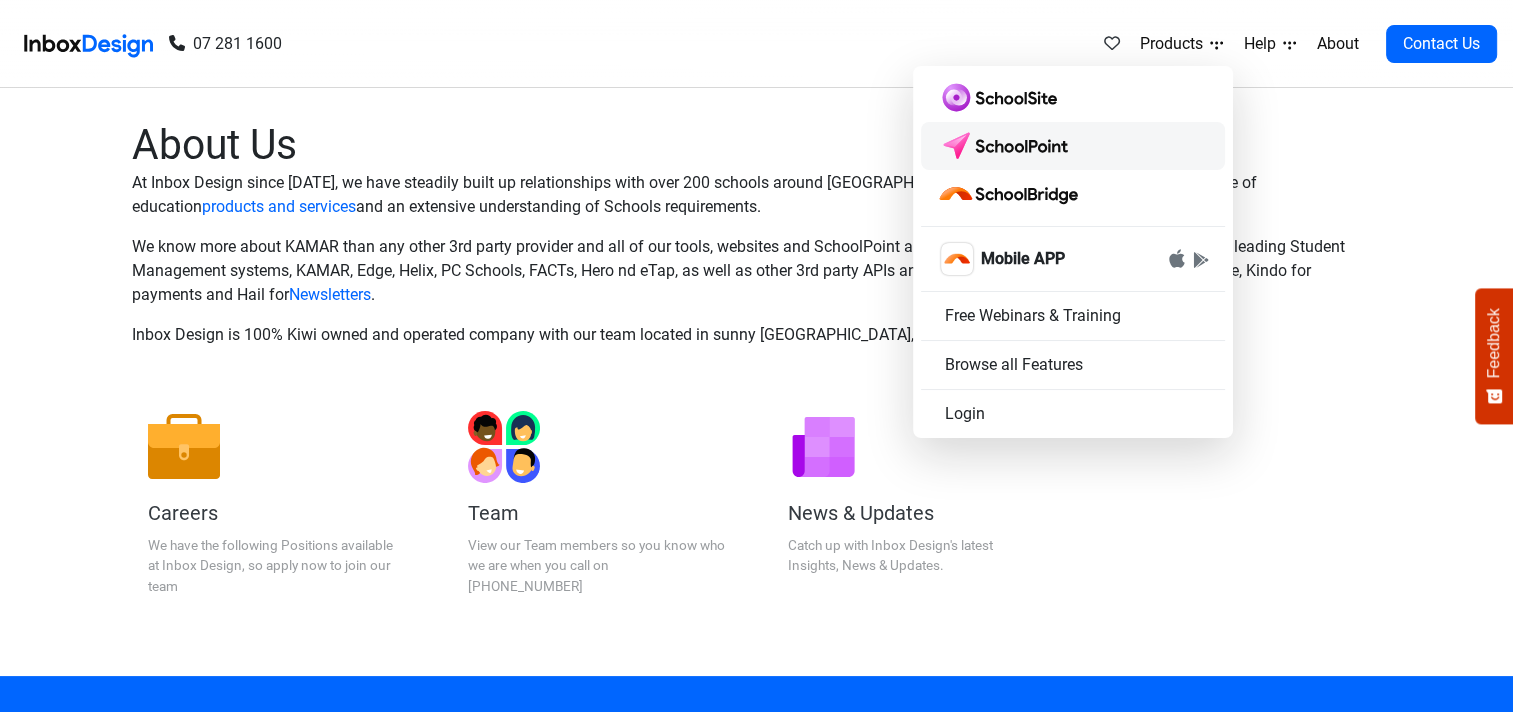 click at bounding box center (1007, 146) 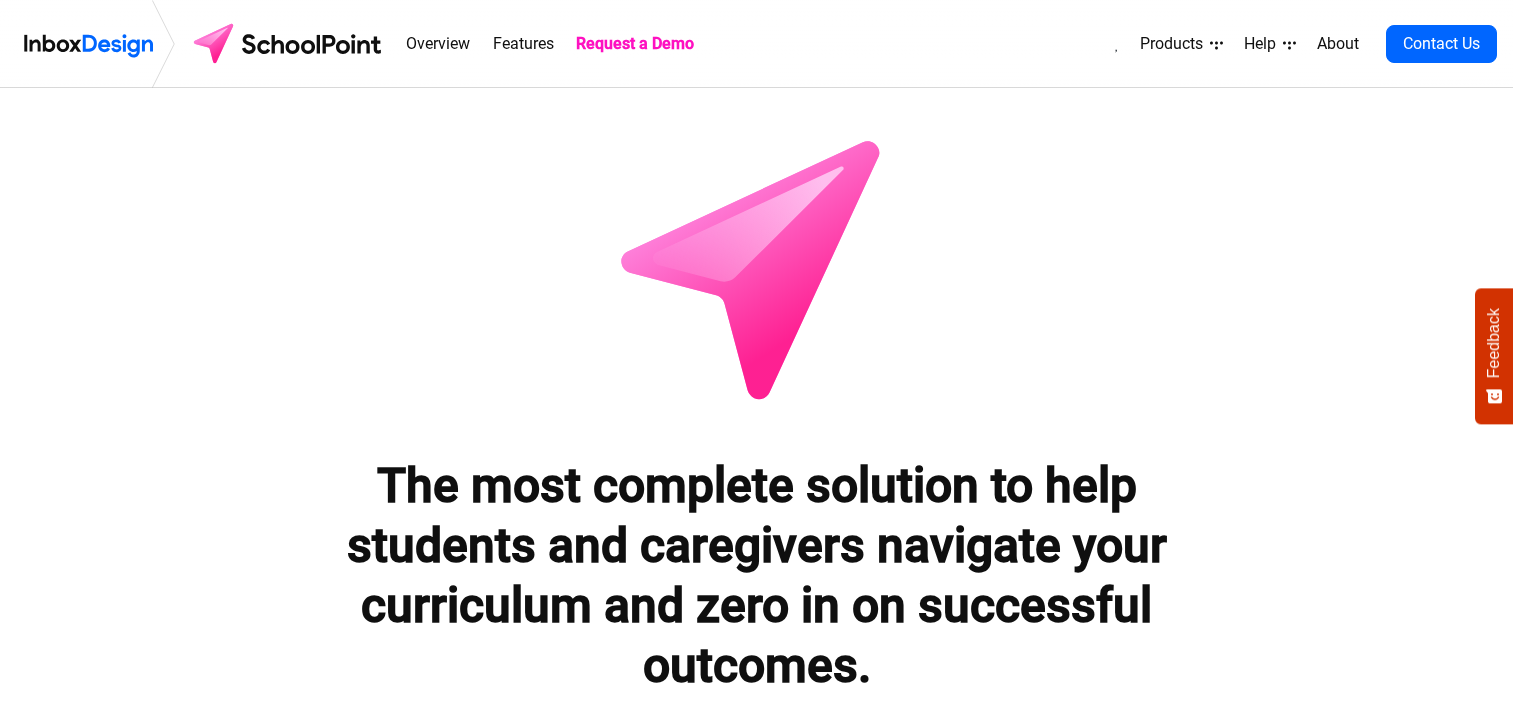 scroll, scrollTop: 0, scrollLeft: 0, axis: both 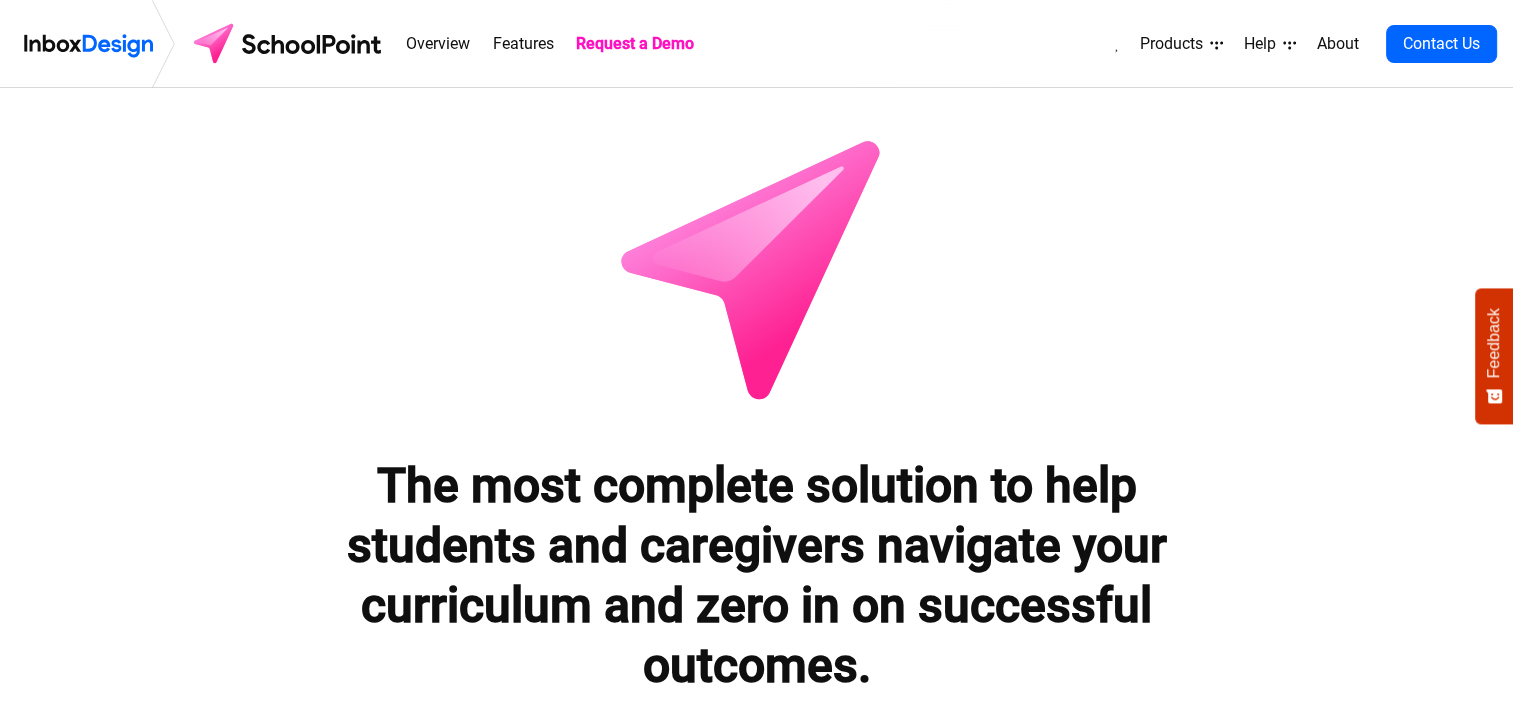 click on "Overview" at bounding box center [438, 44] 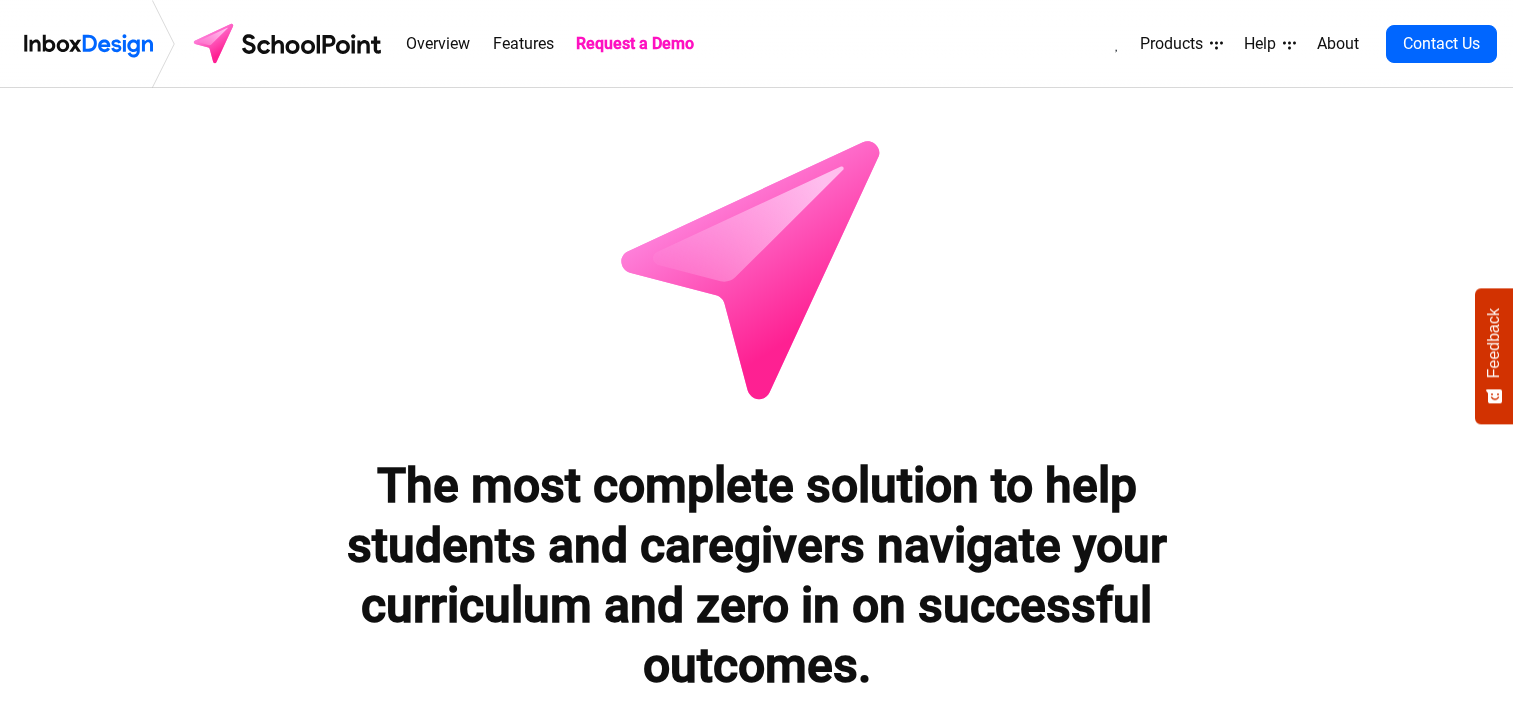scroll, scrollTop: 0, scrollLeft: 0, axis: both 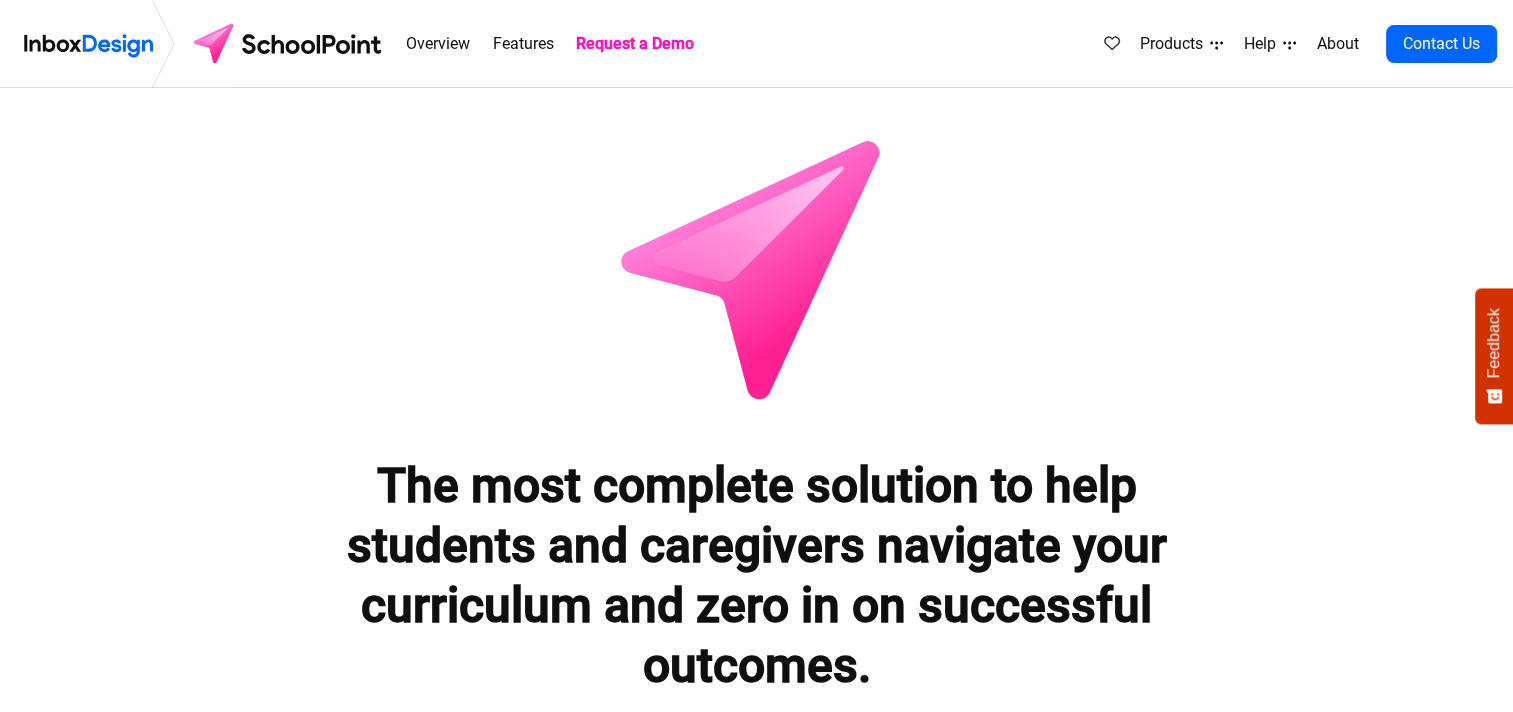 click on "Overview" at bounding box center (438, 44) 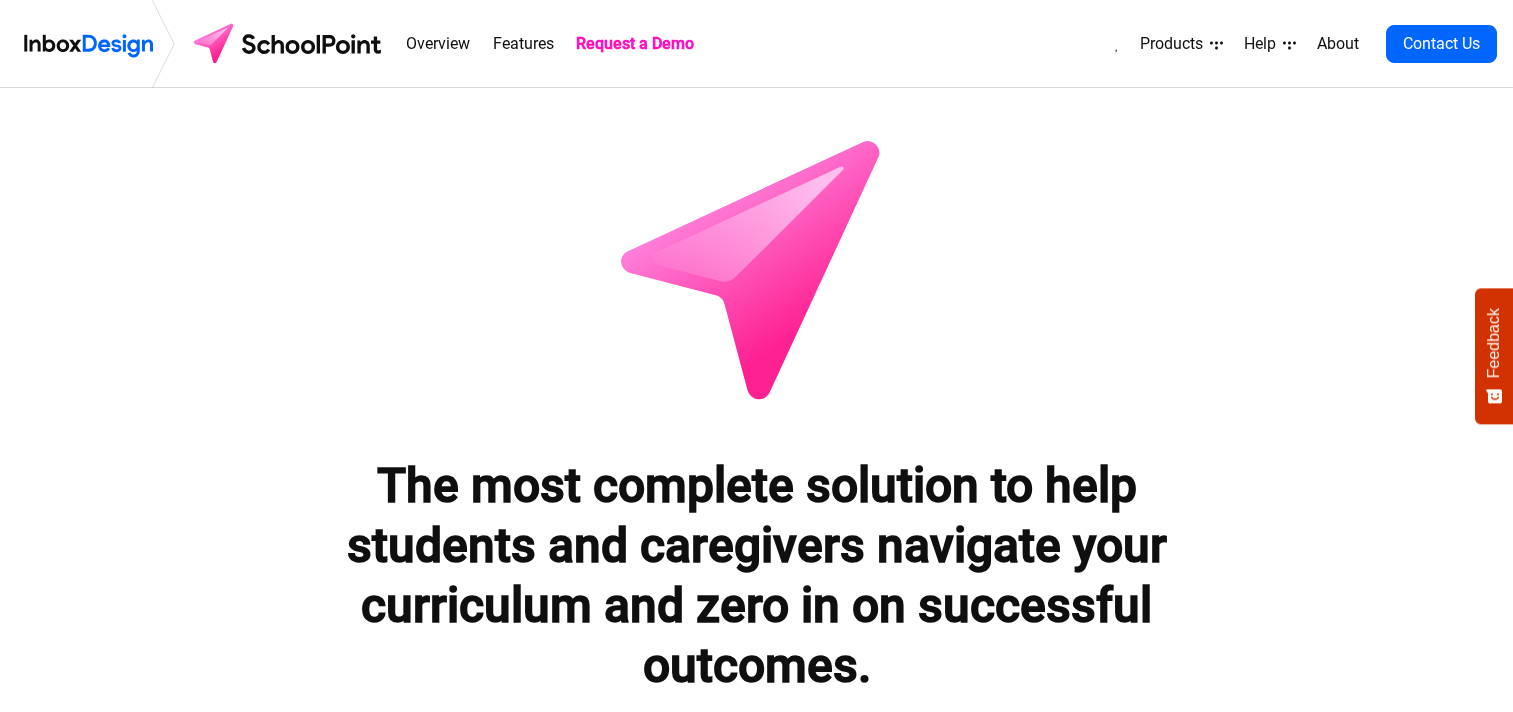 scroll, scrollTop: 0, scrollLeft: 0, axis: both 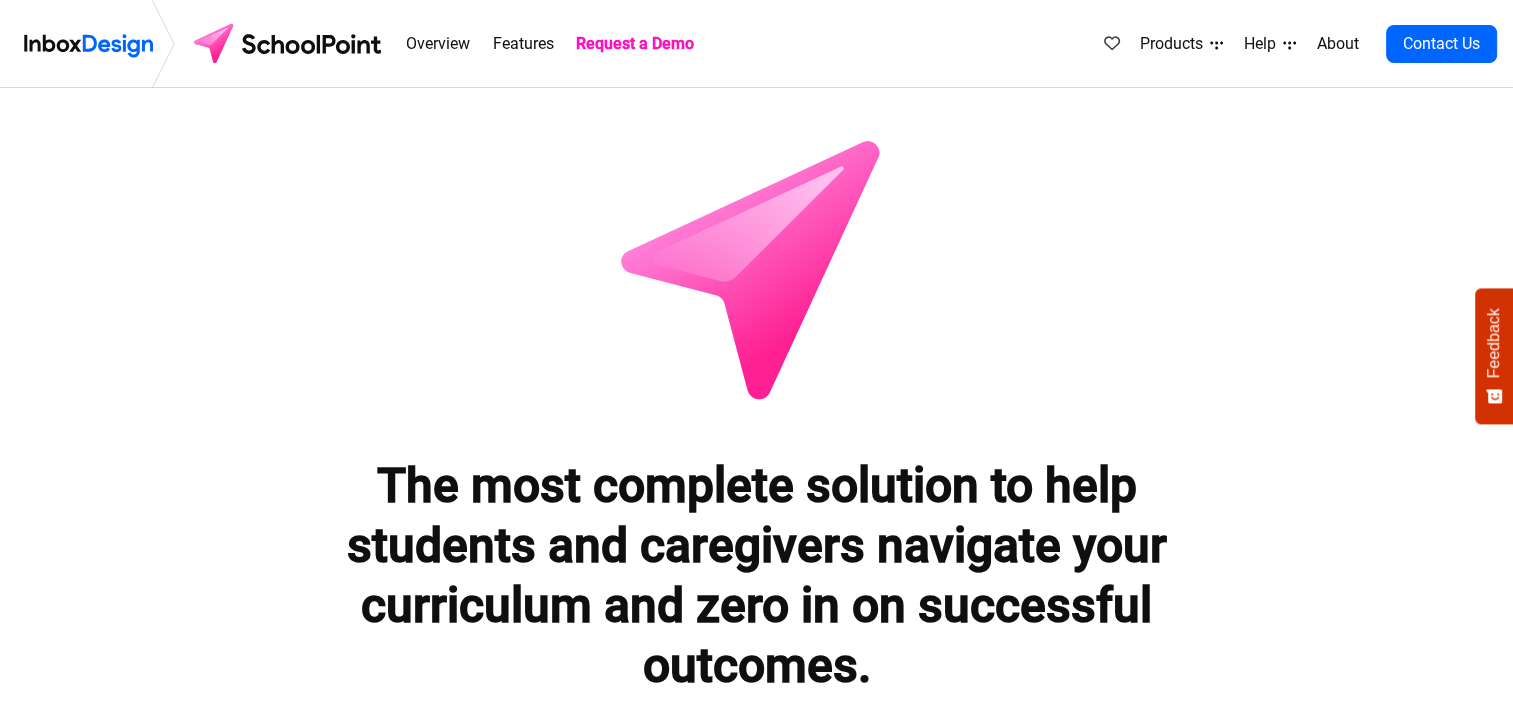 click at bounding box center [88, 43] 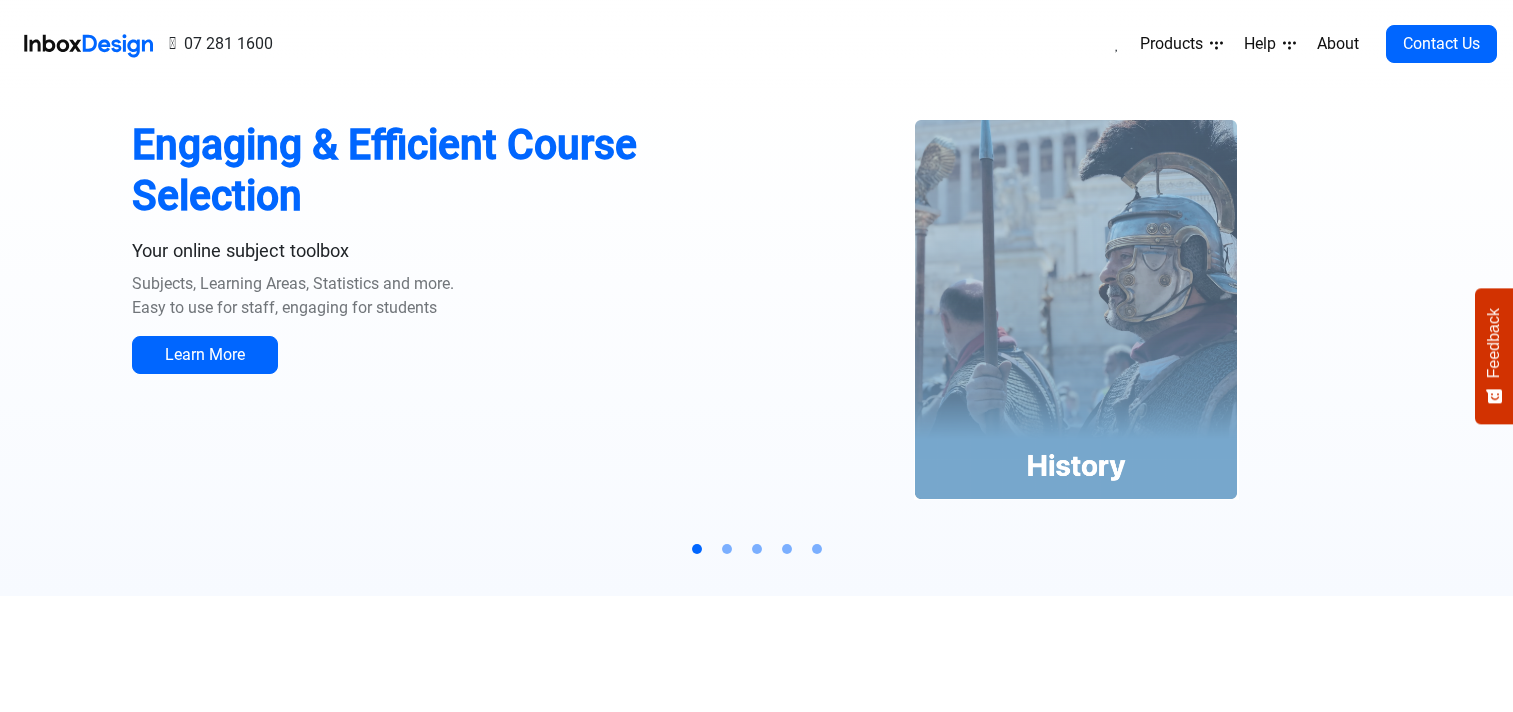scroll, scrollTop: 0, scrollLeft: 0, axis: both 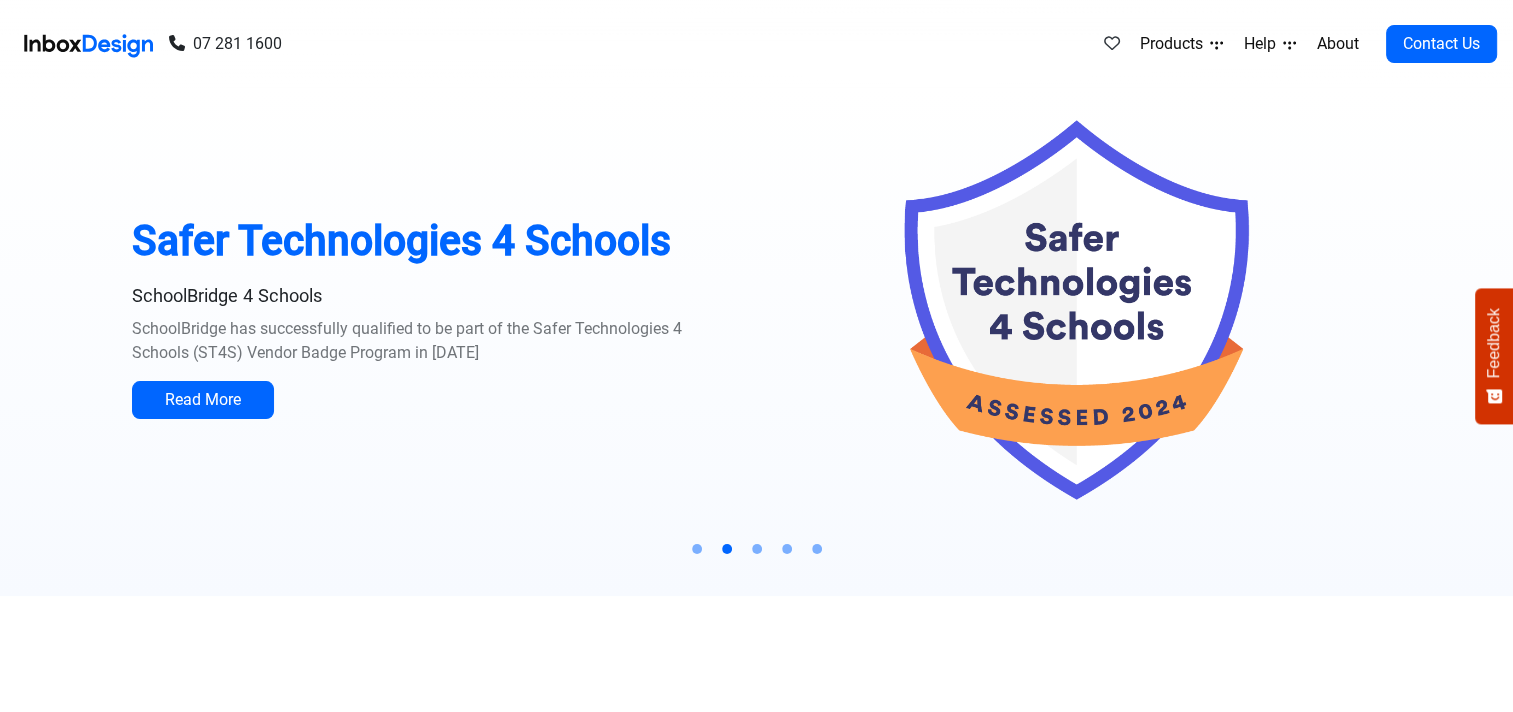 click on "Help" at bounding box center (1181, 44) 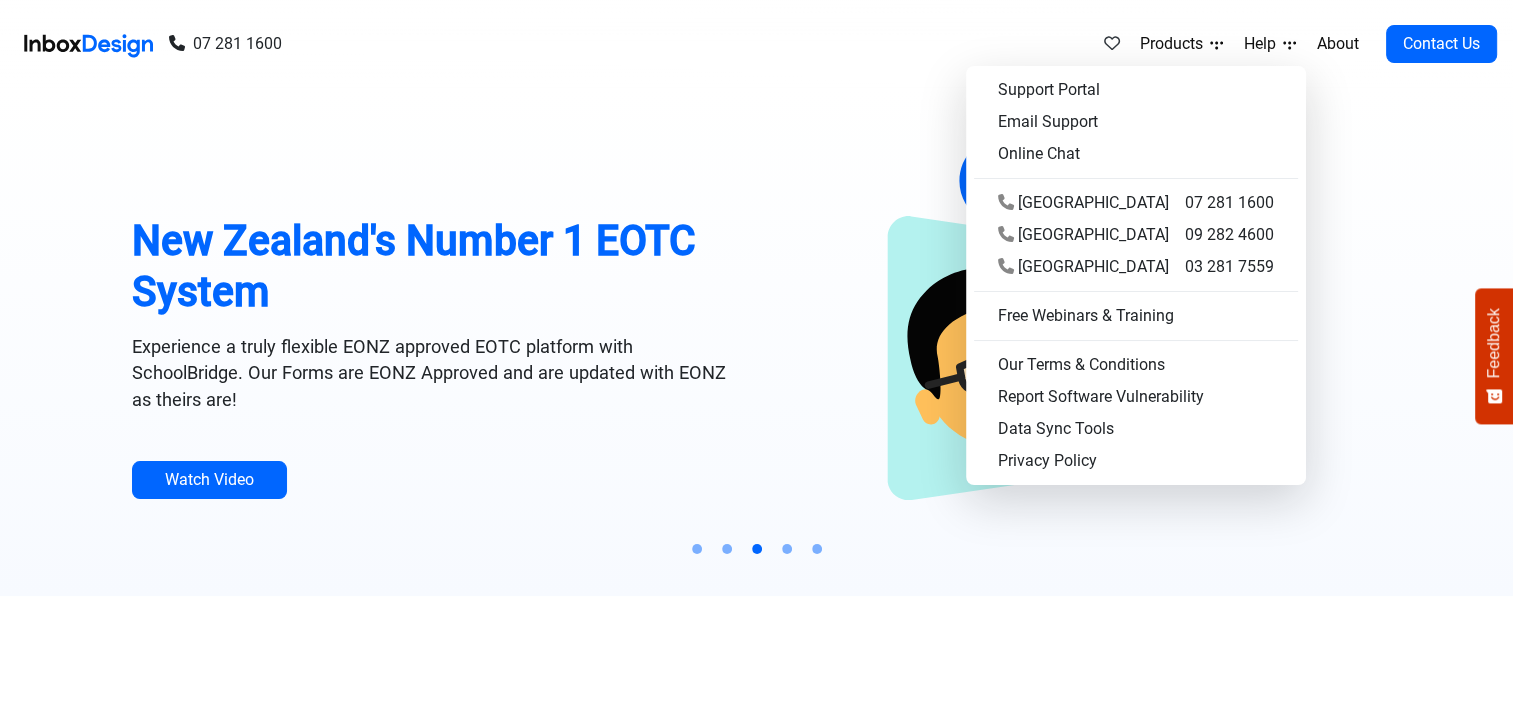 click on "Products" at bounding box center (1181, 44) 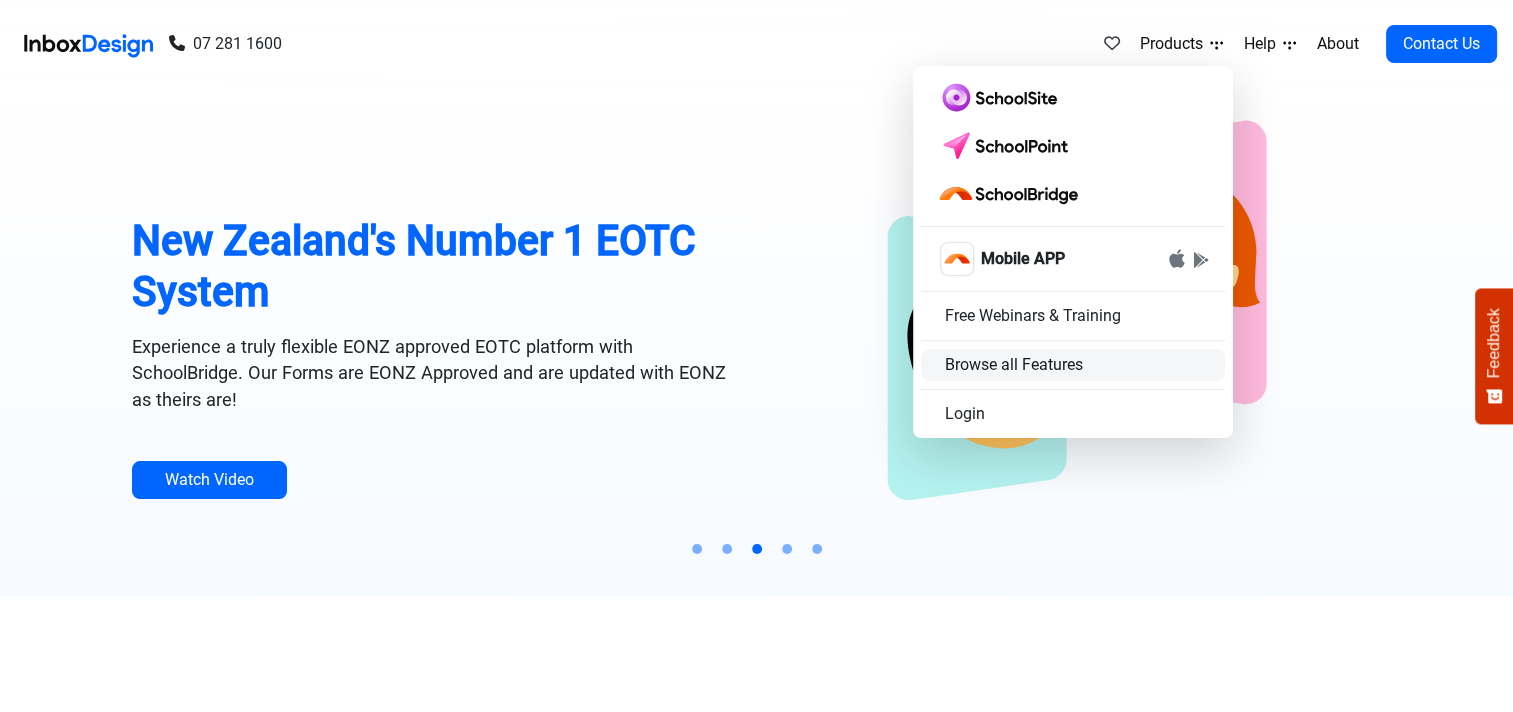 click on "Browse all Features" at bounding box center (1073, 365) 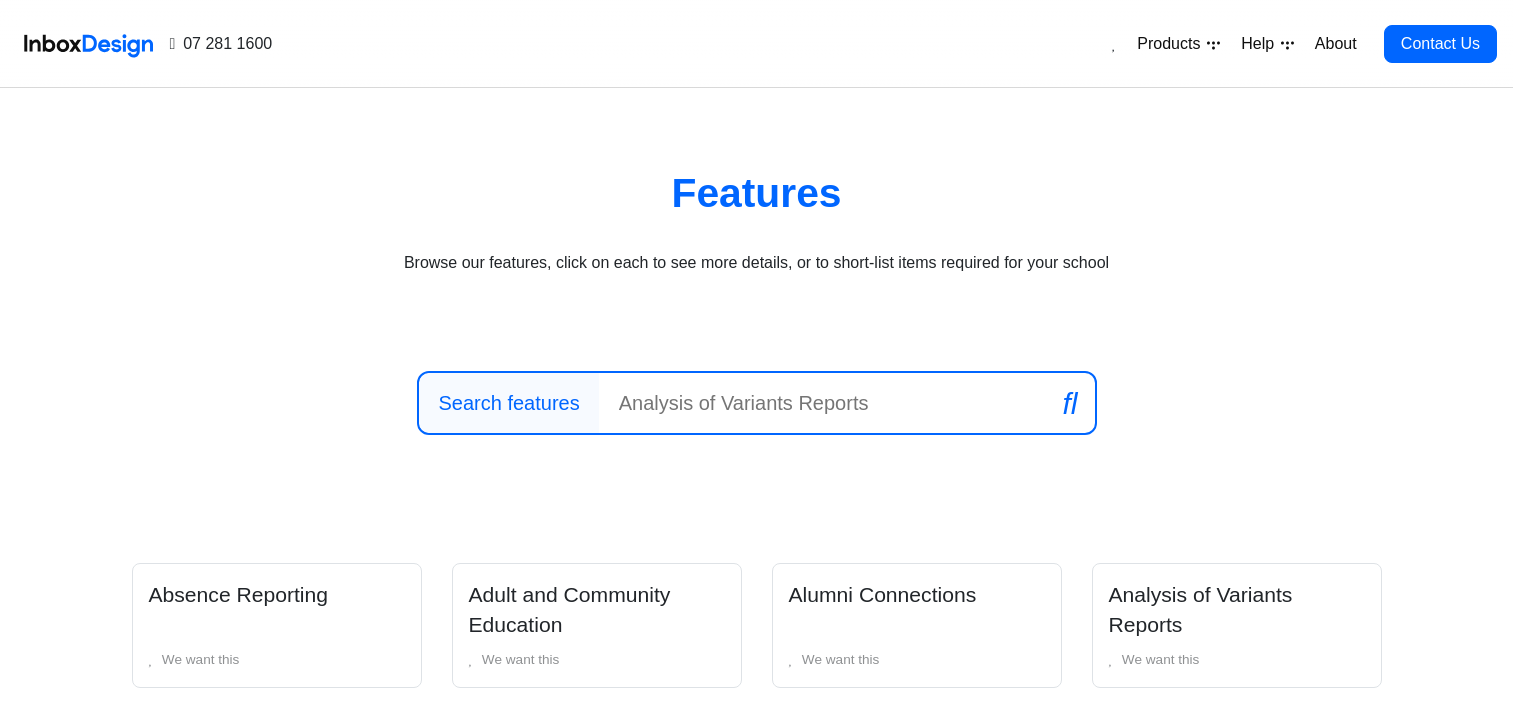 scroll, scrollTop: 0, scrollLeft: 0, axis: both 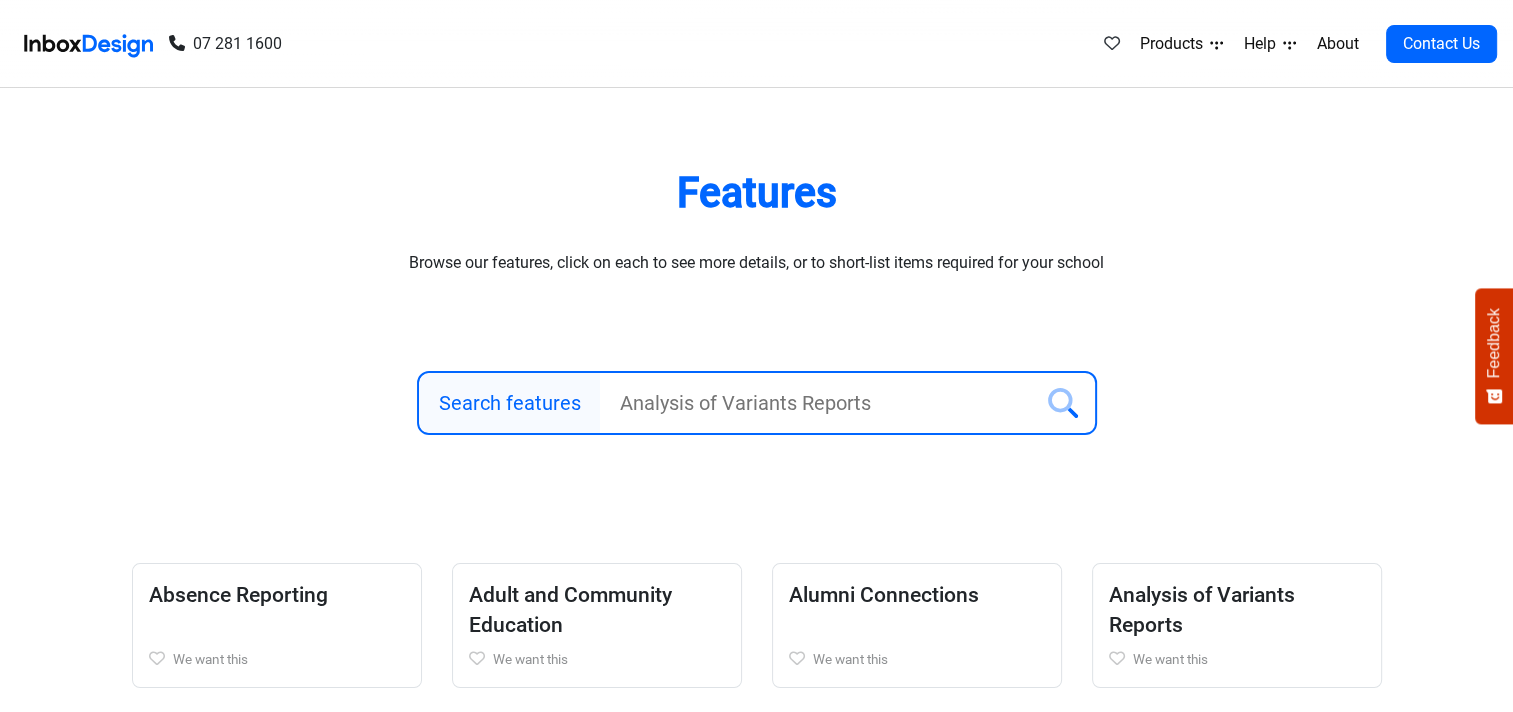 click on "Search features" at bounding box center (816, 403) 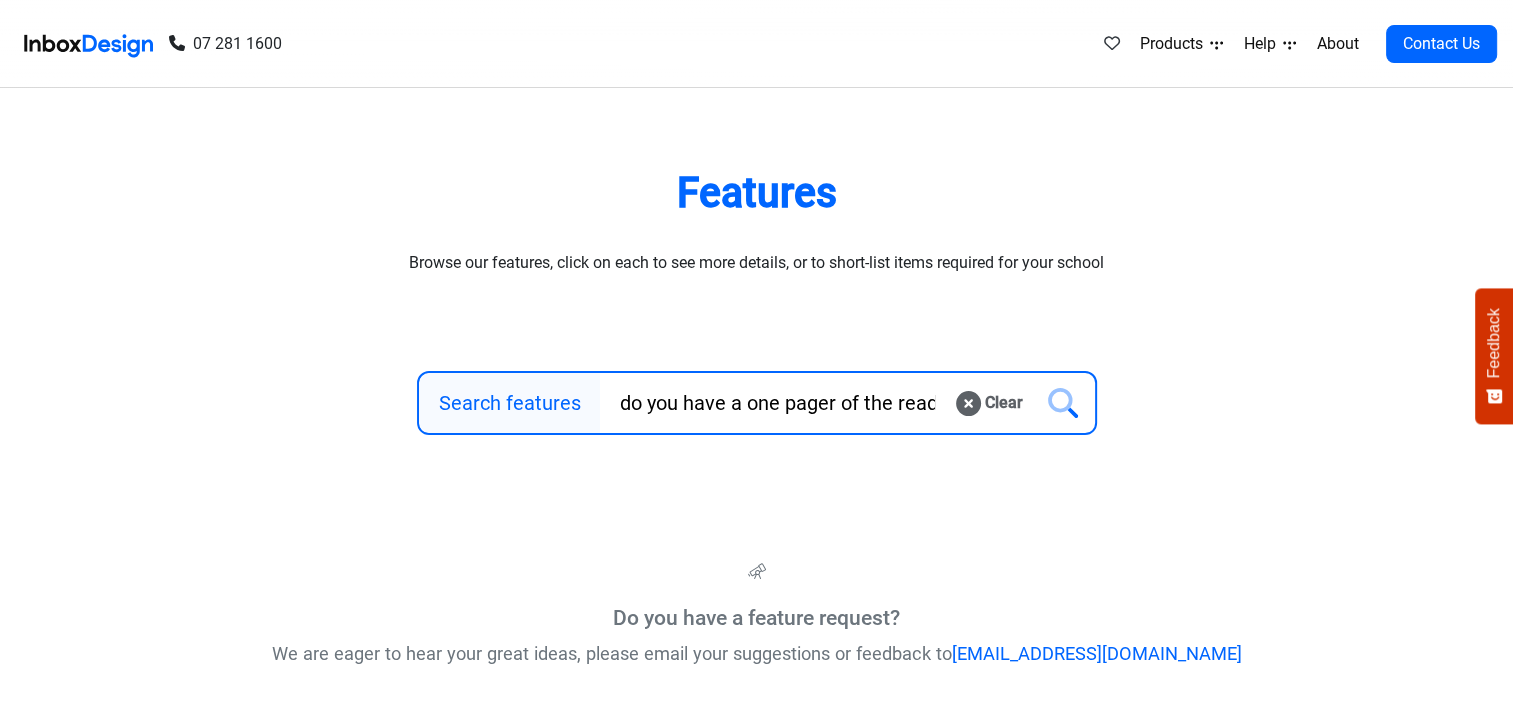 scroll, scrollTop: 0, scrollLeft: 9, axis: horizontal 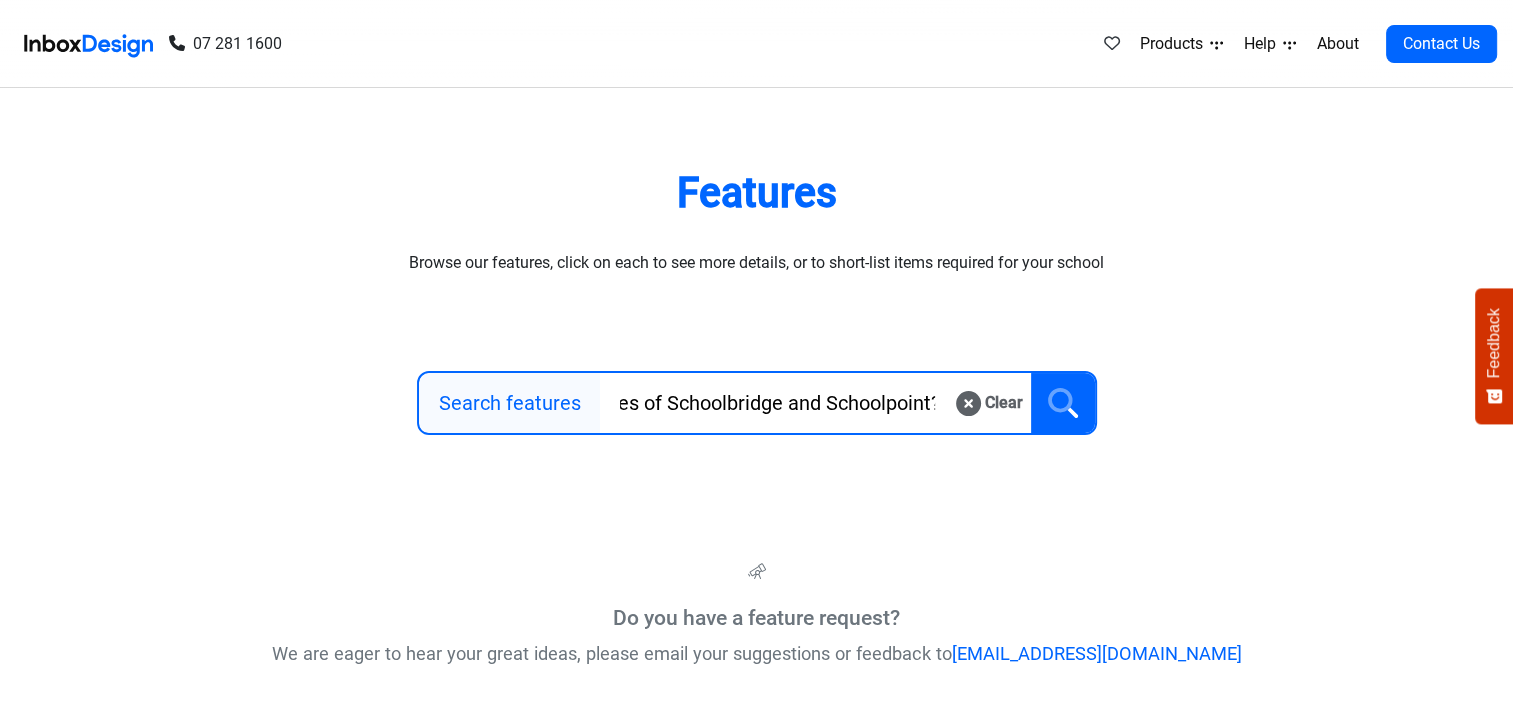 type on "do you have a one pager of the features of Schoolbridge and Schoolpoint?" 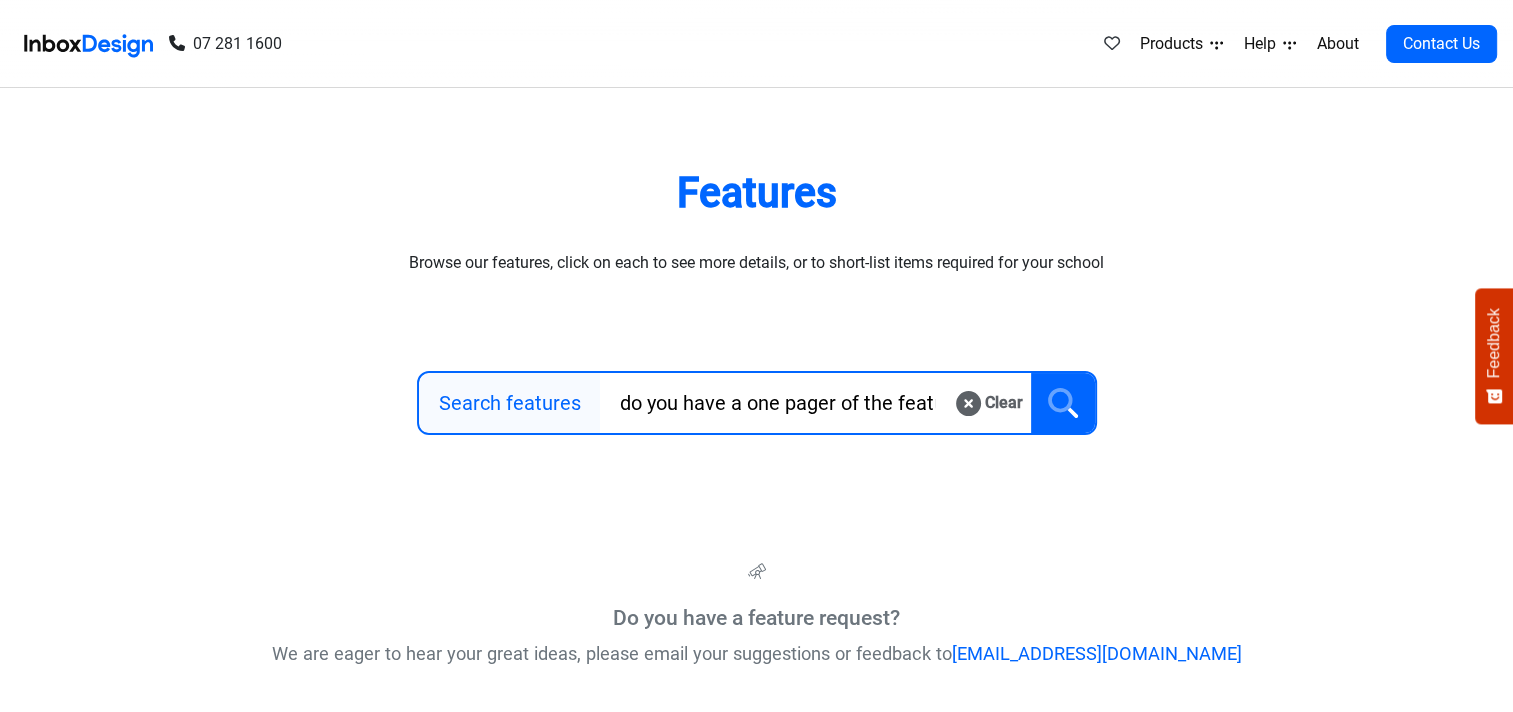 click 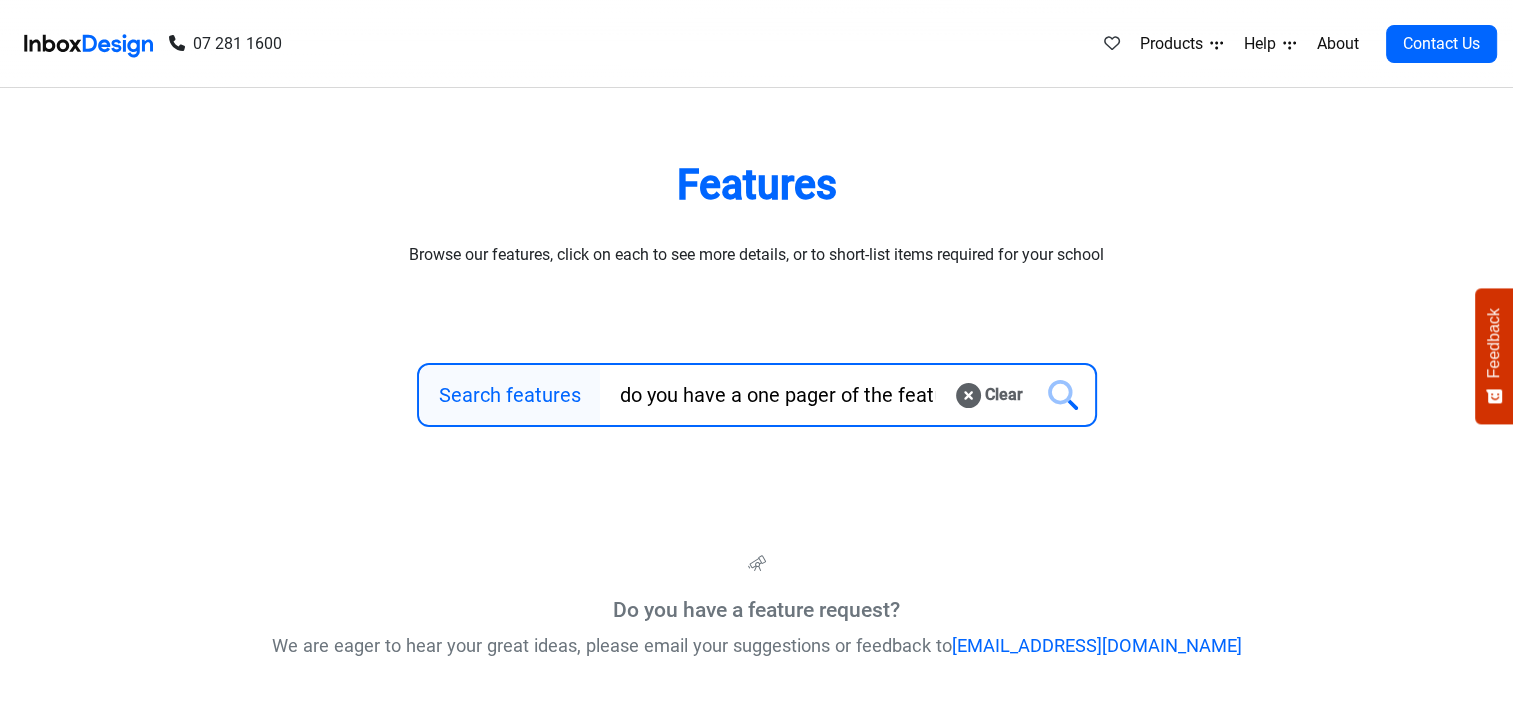 scroll, scrollTop: 0, scrollLeft: 0, axis: both 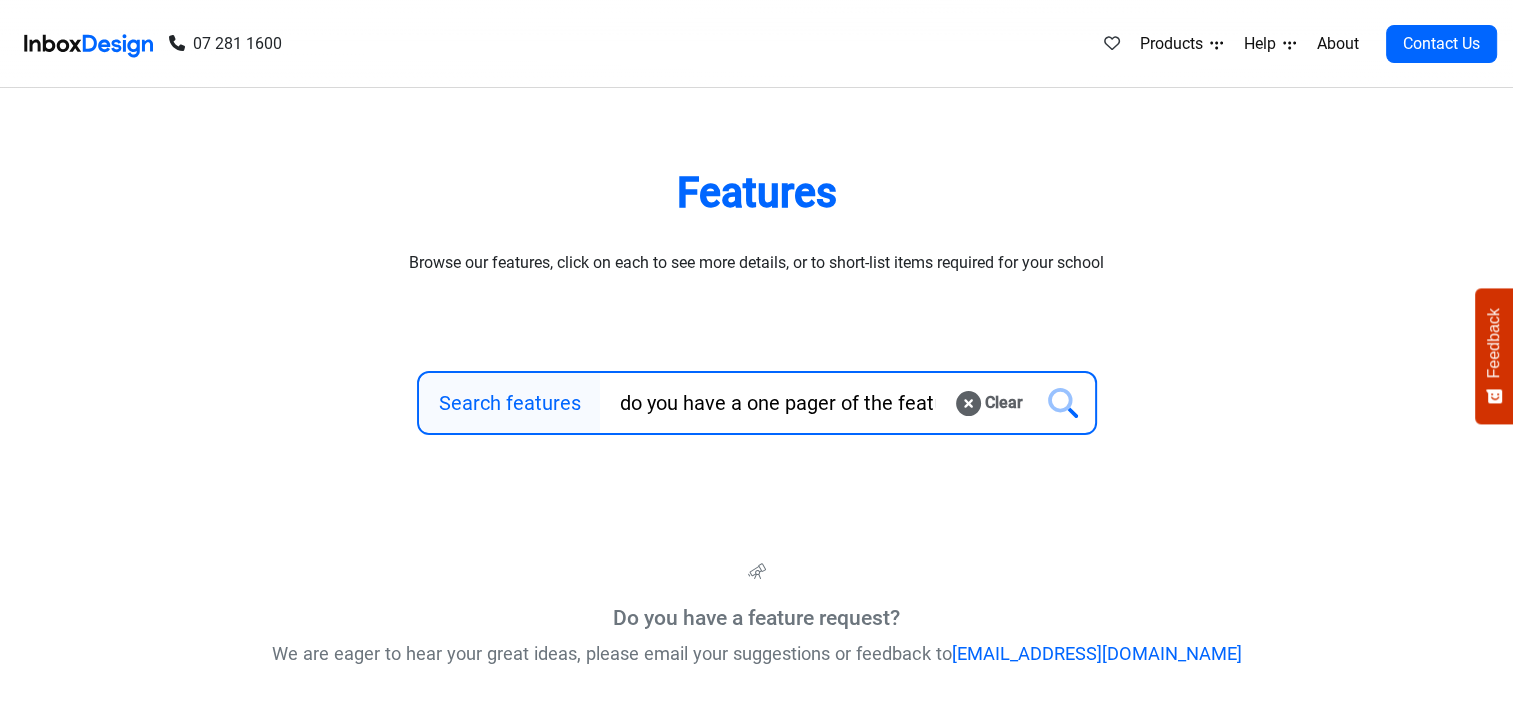 click on "Products" at bounding box center [1181, 44] 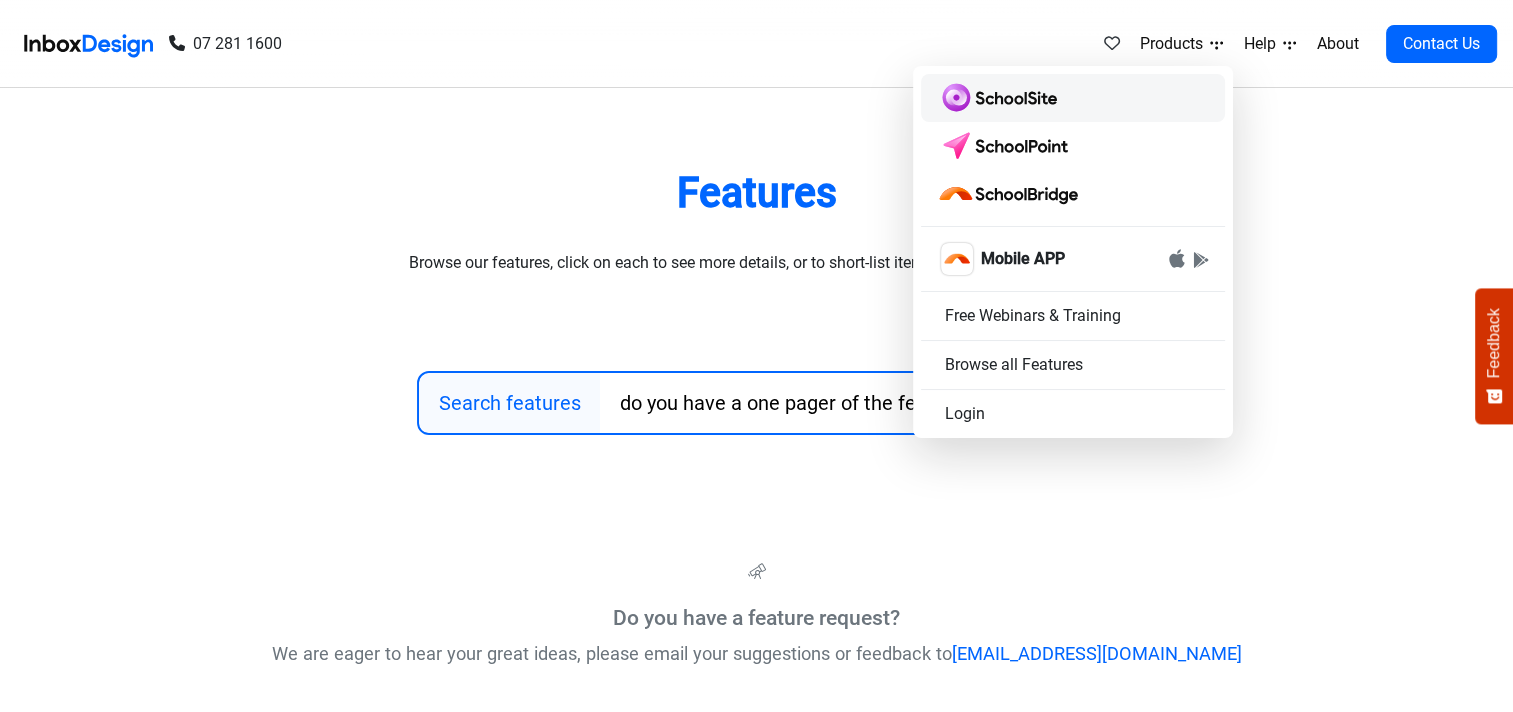 click at bounding box center [1001, 98] 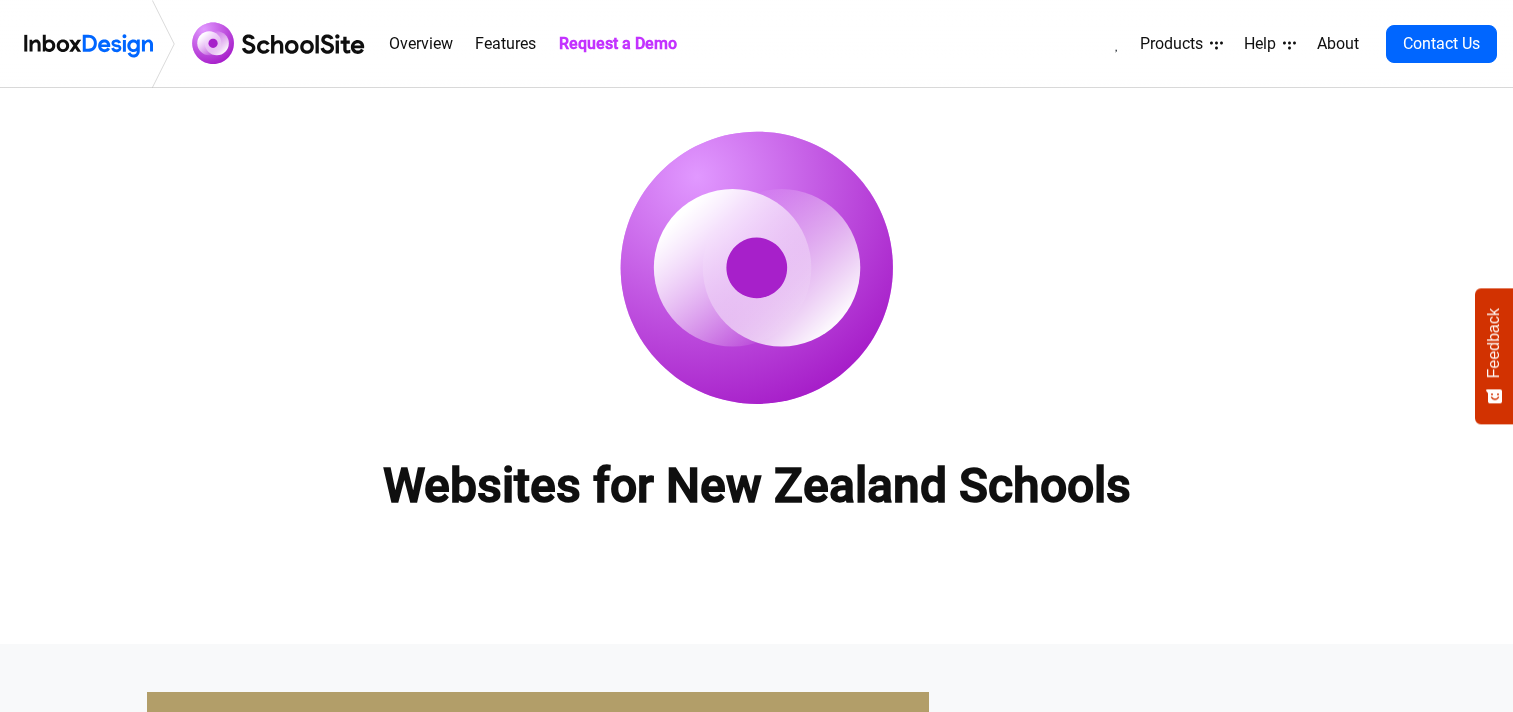 scroll, scrollTop: 0, scrollLeft: 0, axis: both 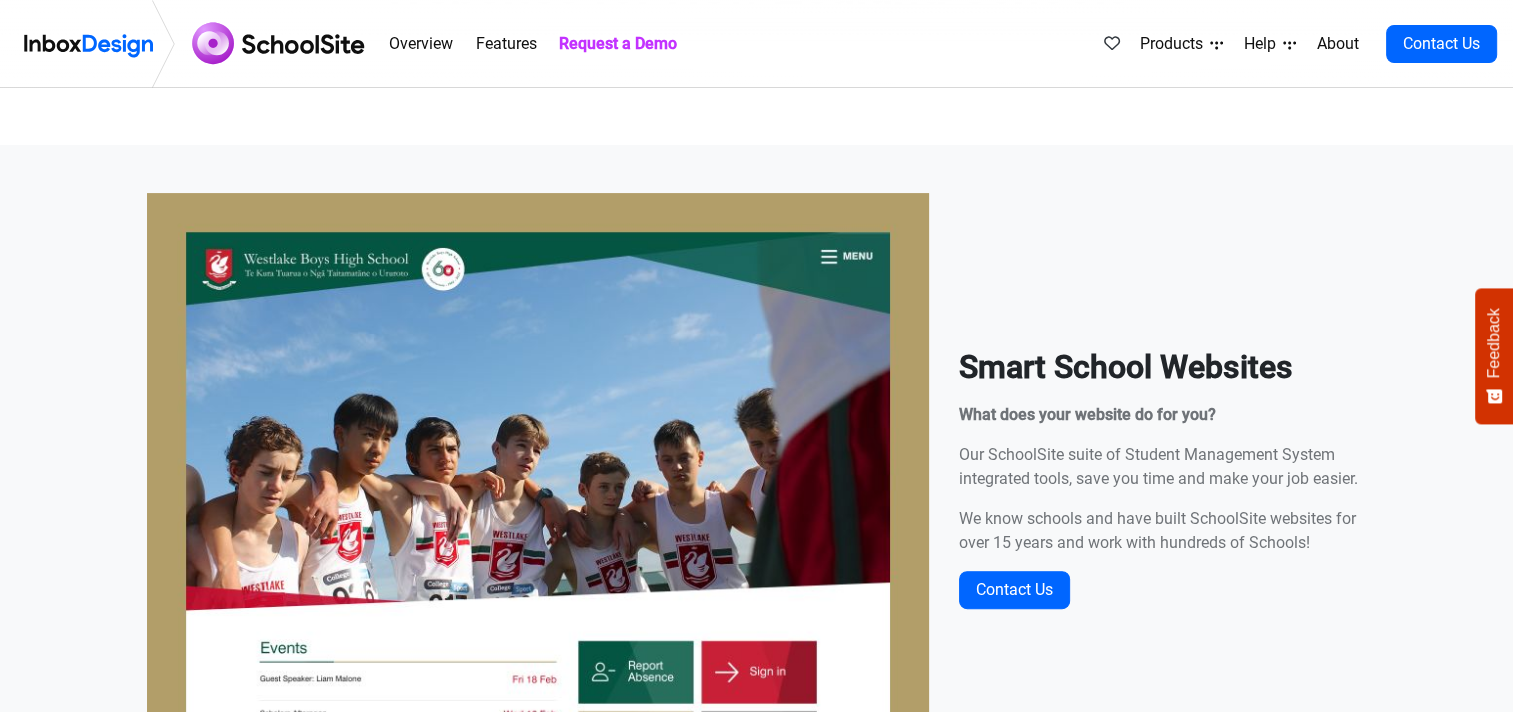 click on "Products" at bounding box center (1181, 44) 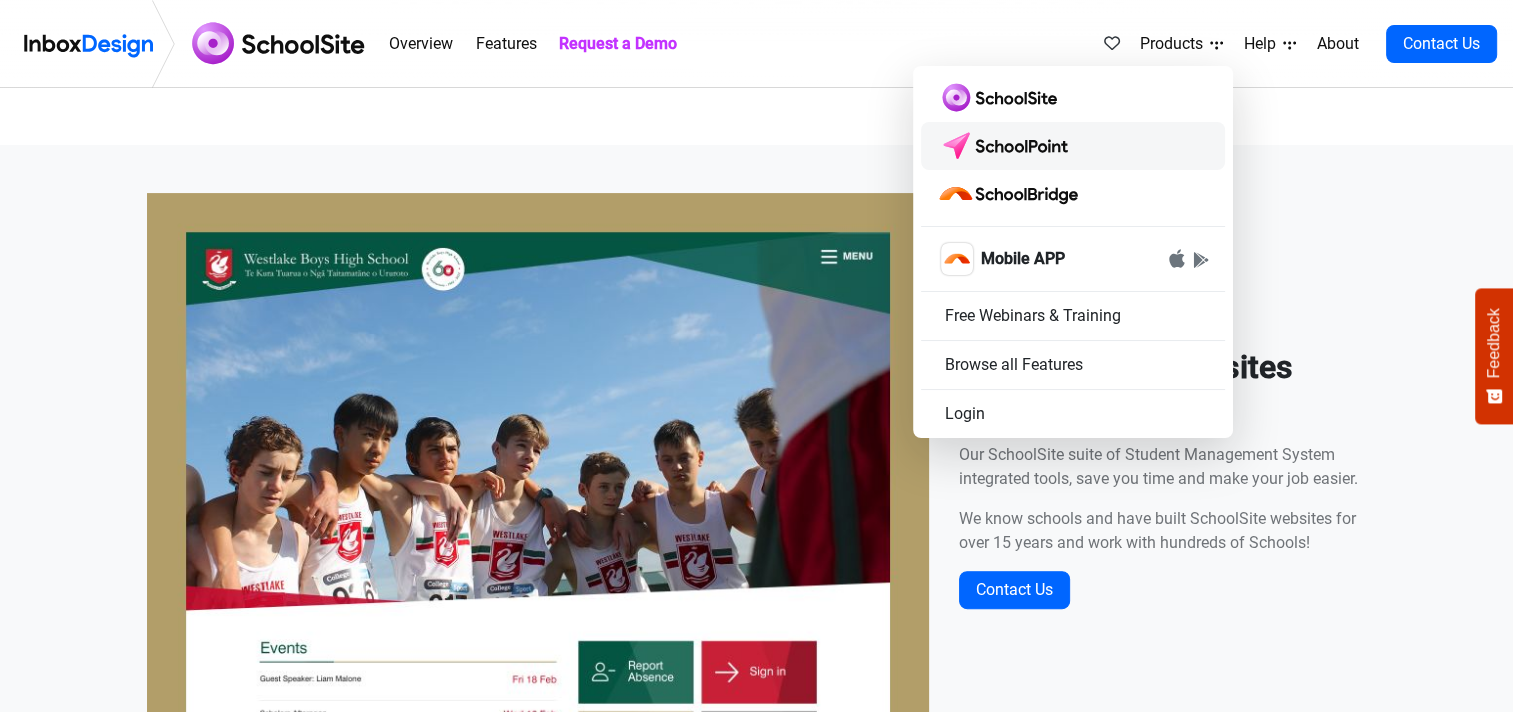 click at bounding box center [1007, 146] 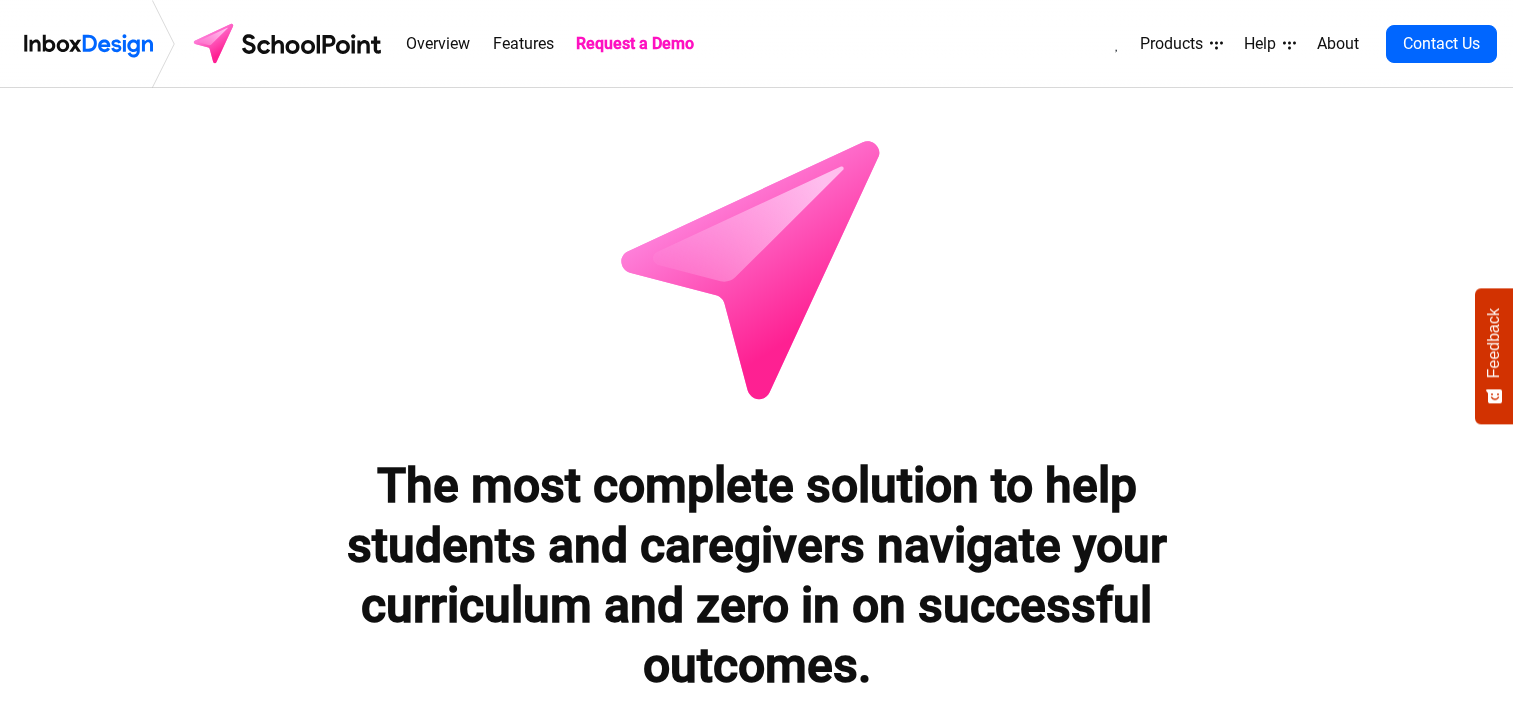 scroll, scrollTop: 0, scrollLeft: 0, axis: both 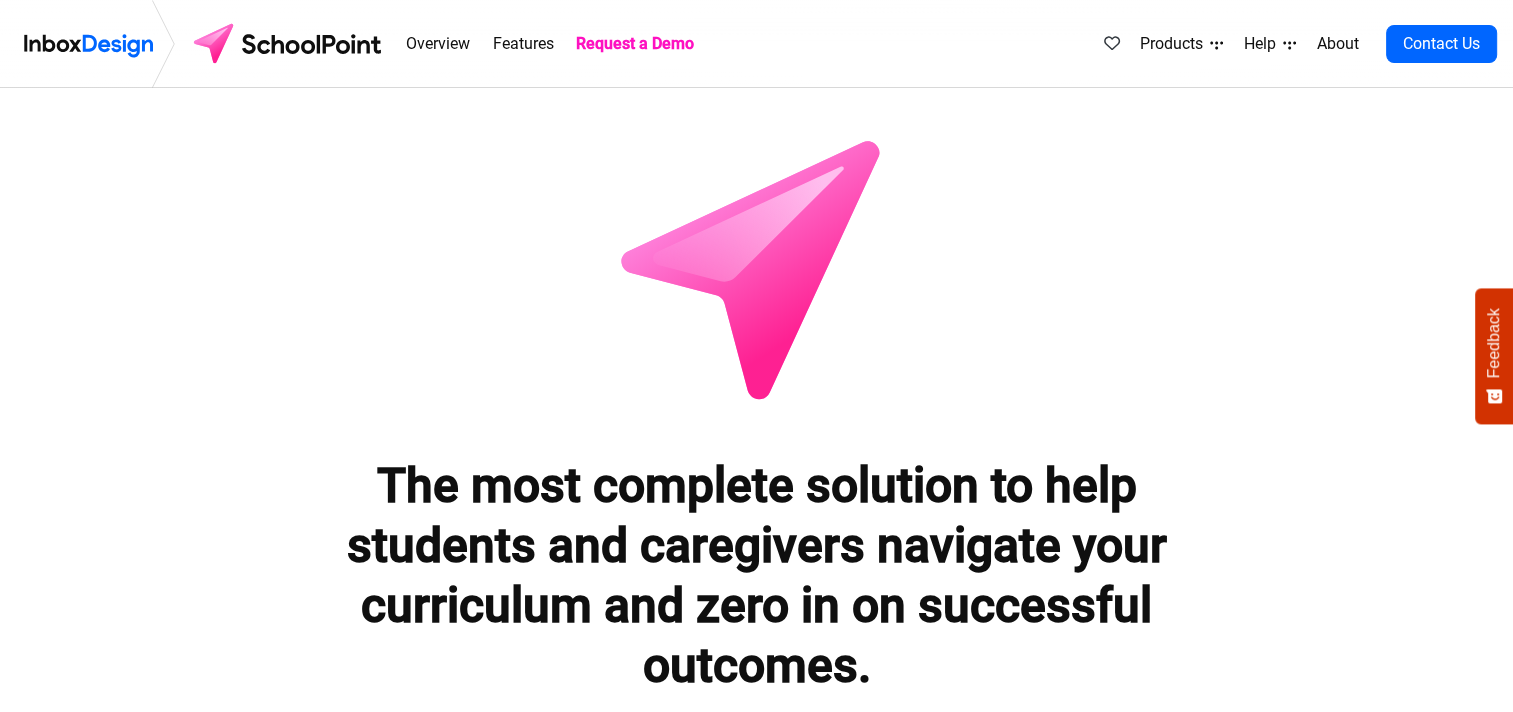 click on "Overview" at bounding box center (438, 44) 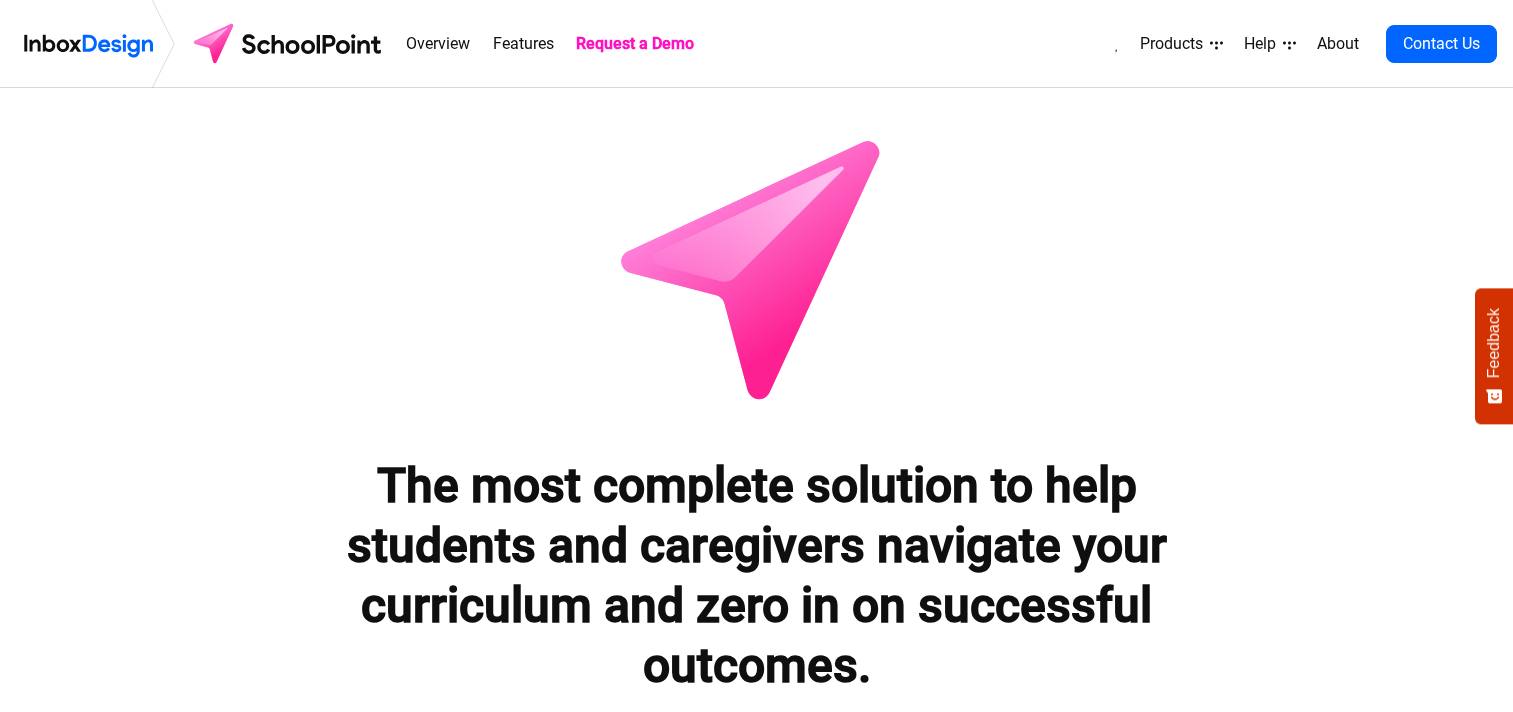 scroll, scrollTop: 0, scrollLeft: 0, axis: both 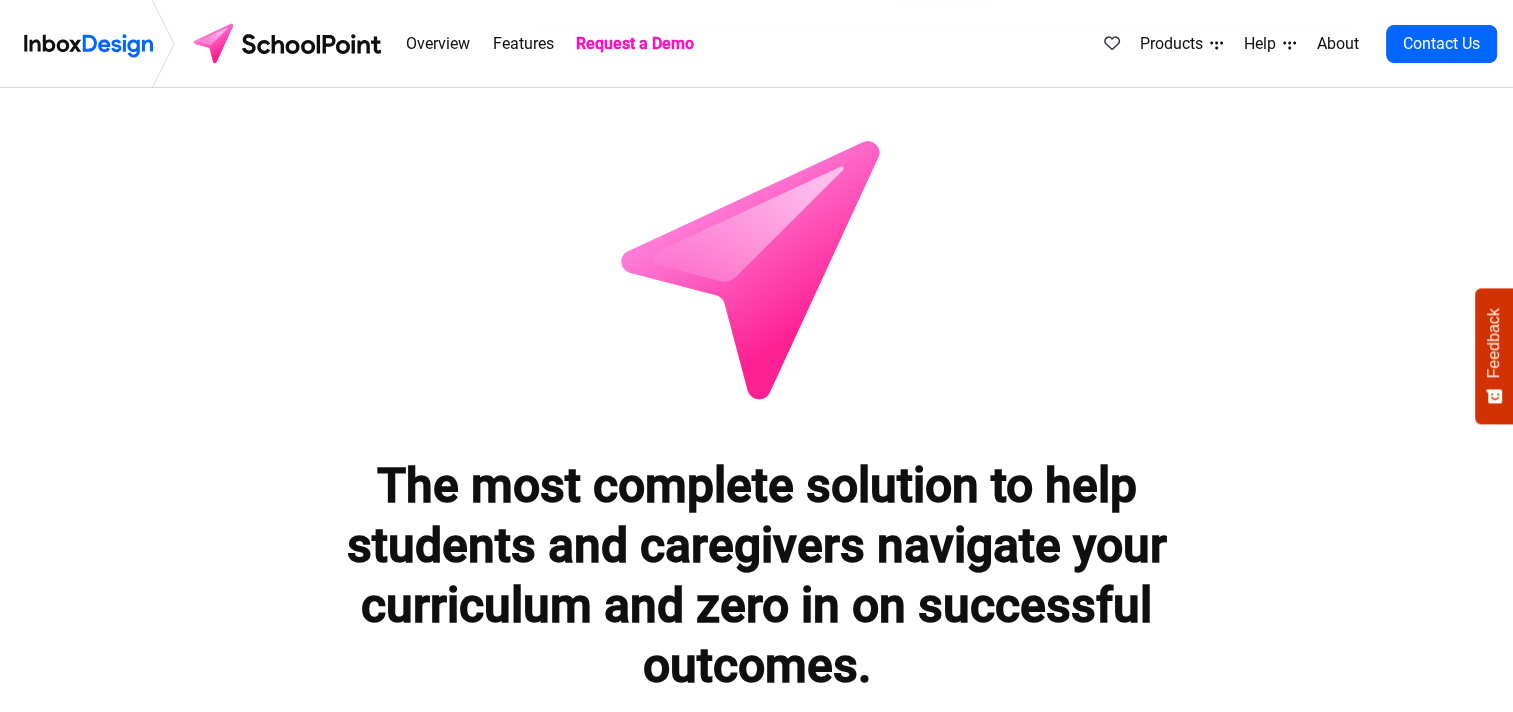 click on "Features" at bounding box center [523, 44] 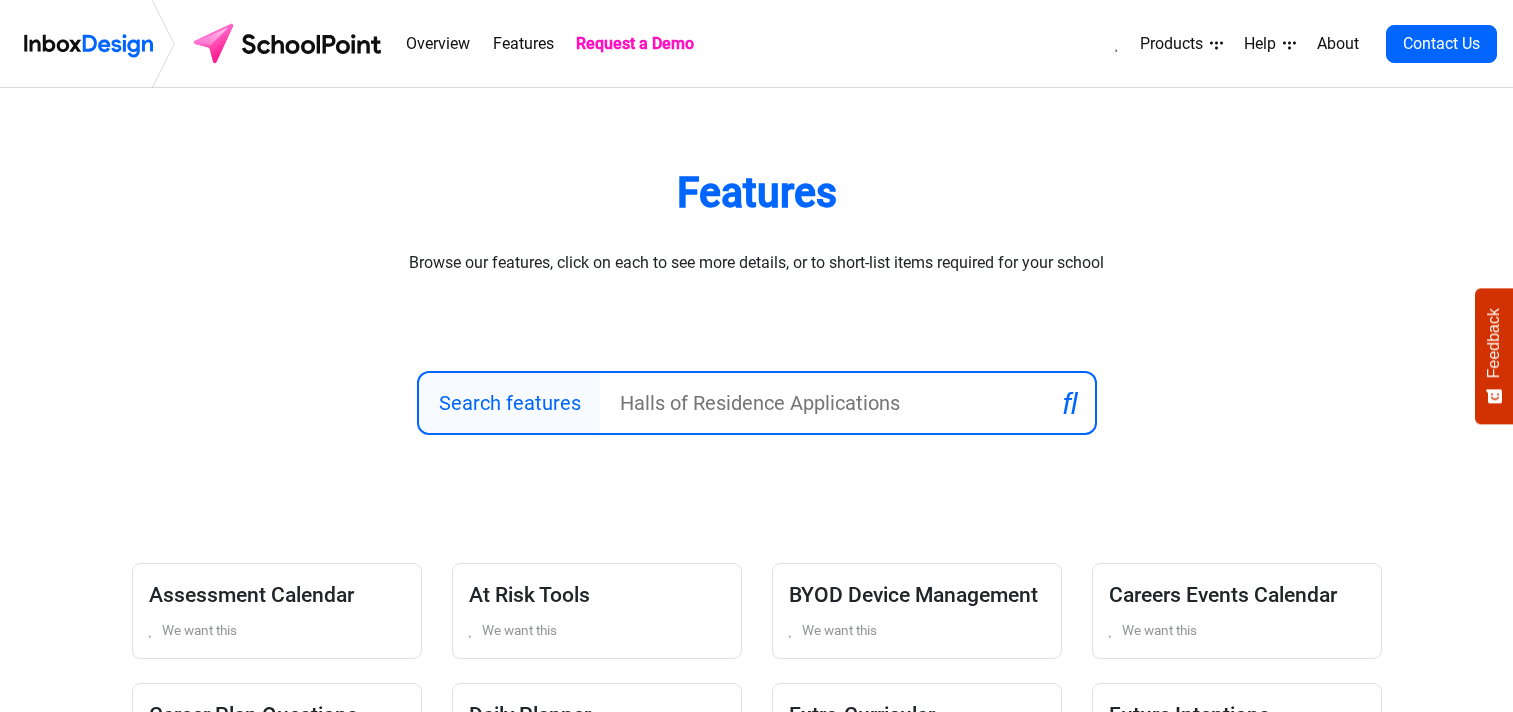 scroll, scrollTop: 0, scrollLeft: 0, axis: both 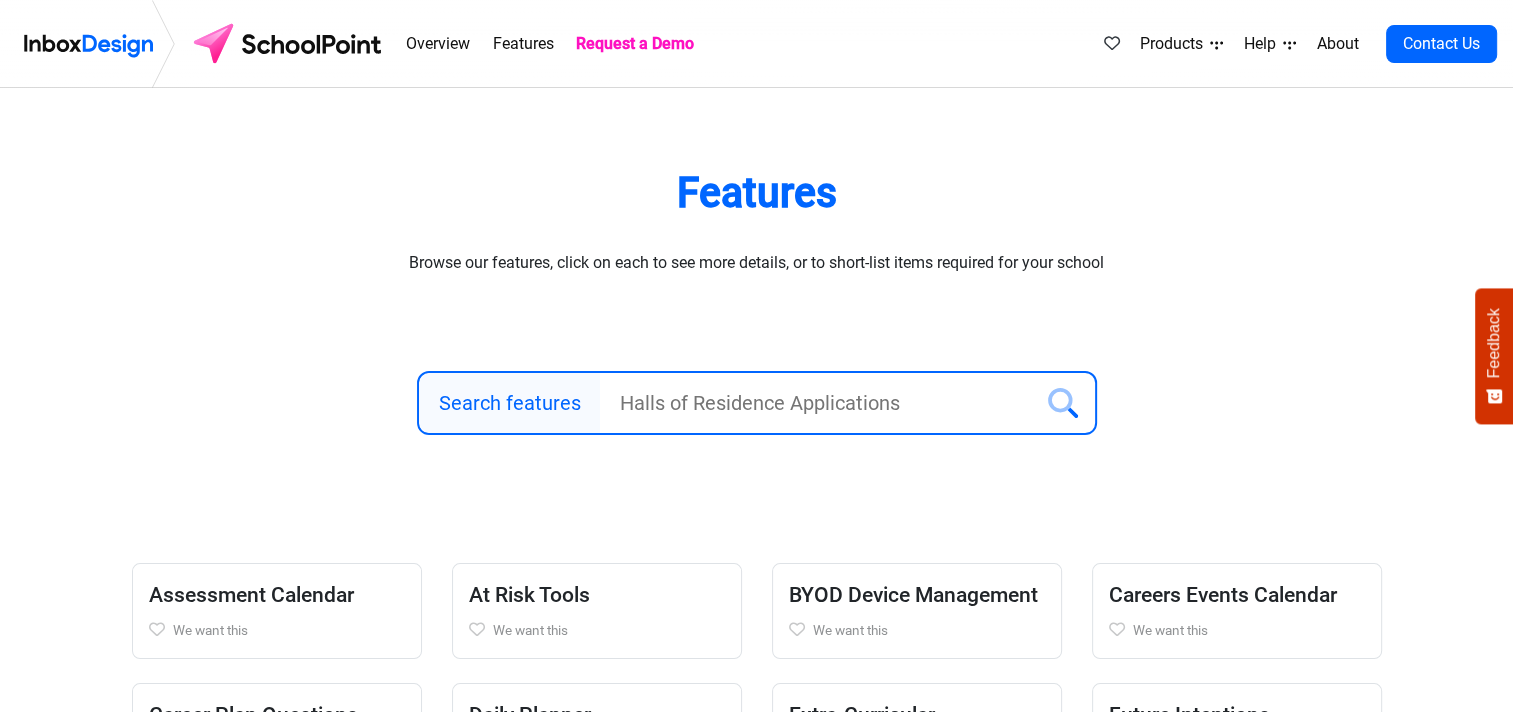 click on "Search features" at bounding box center (816, 403) 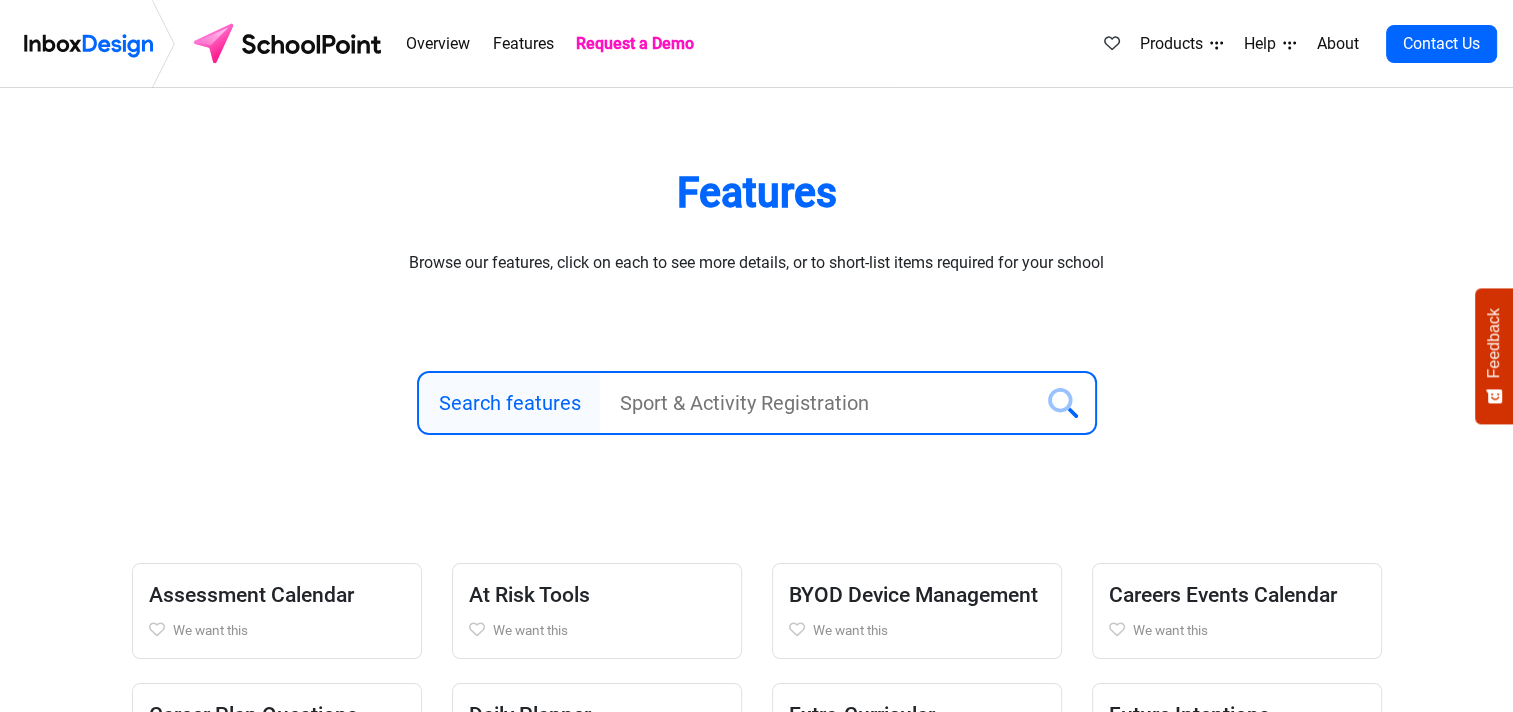 drag, startPoint x: 908, startPoint y: 408, endPoint x: 644, endPoint y: 415, distance: 264.09277 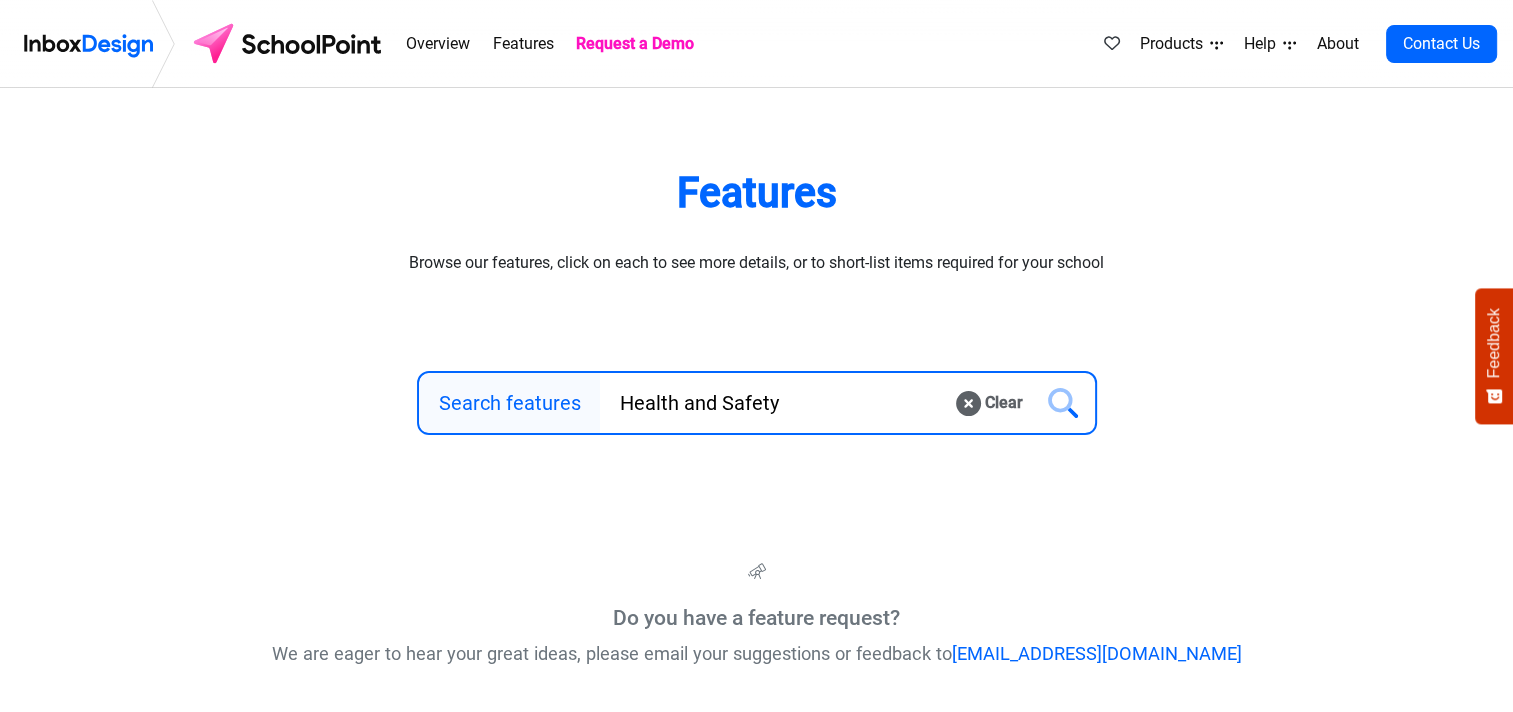 type on "Health and Safety" 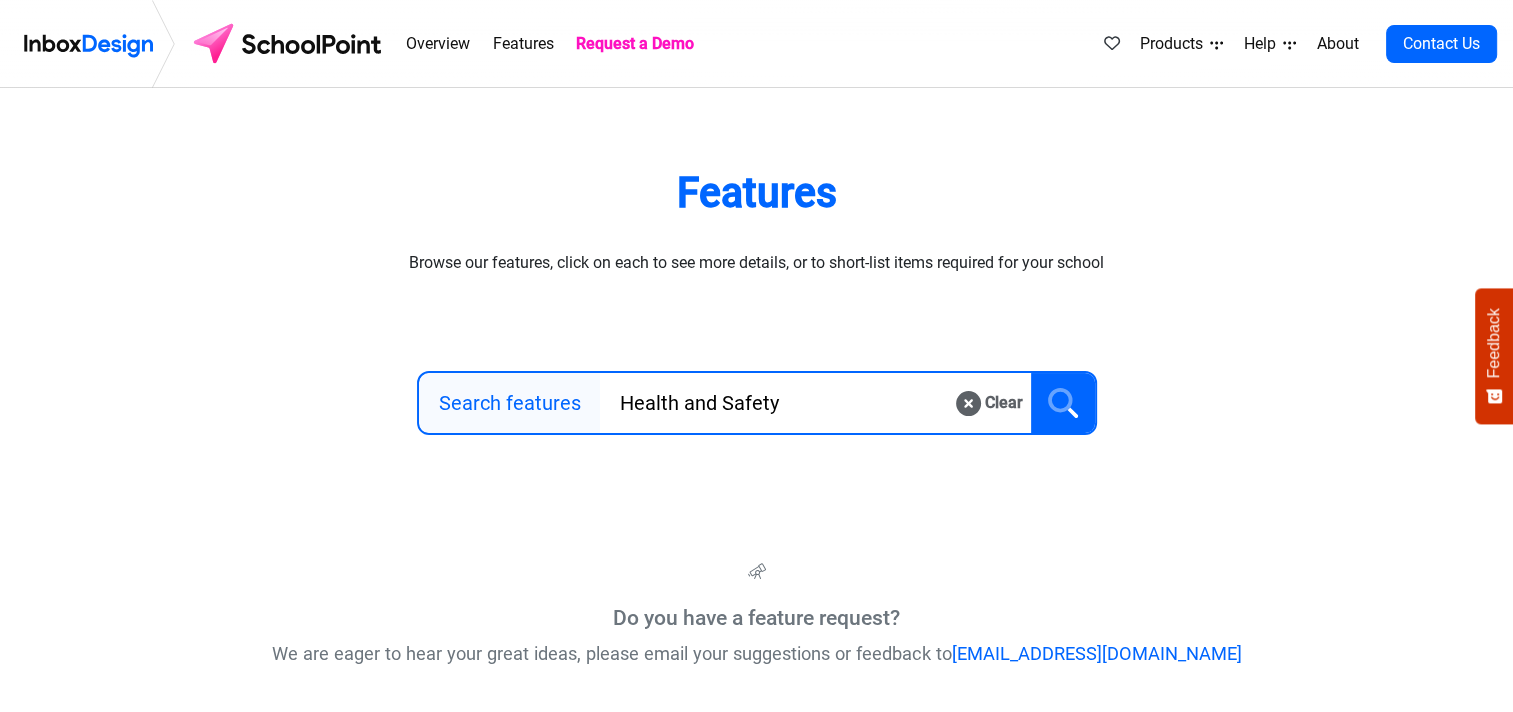 click 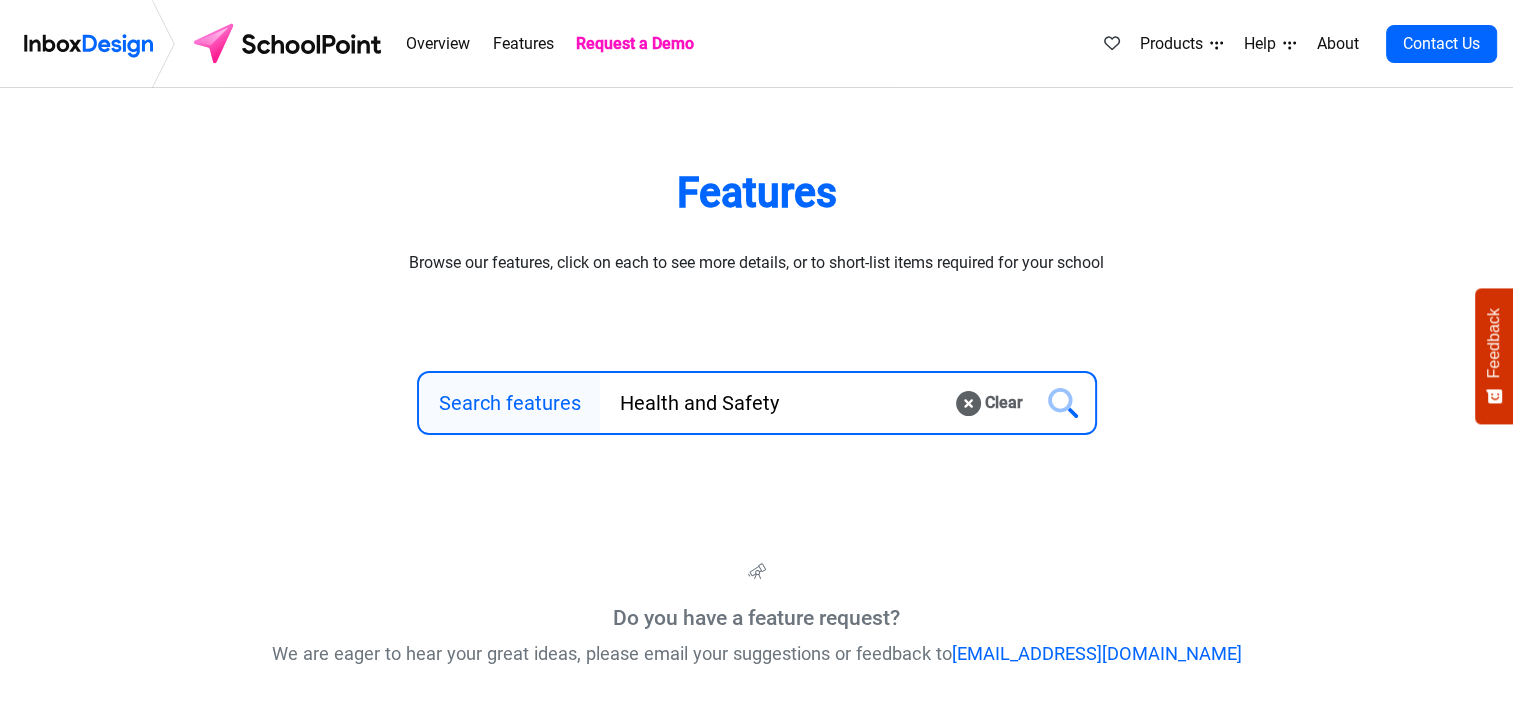 click on "Search features" at bounding box center [510, 403] 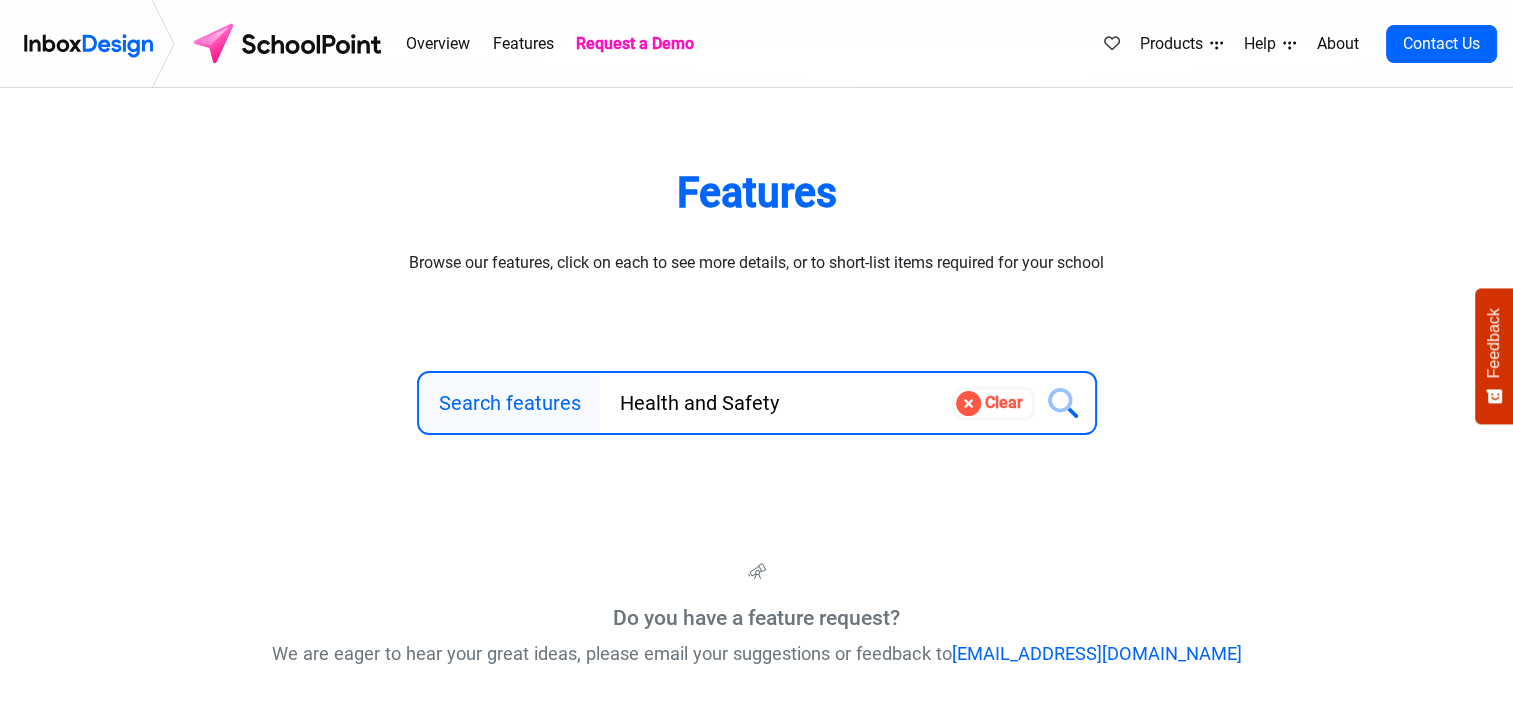 click 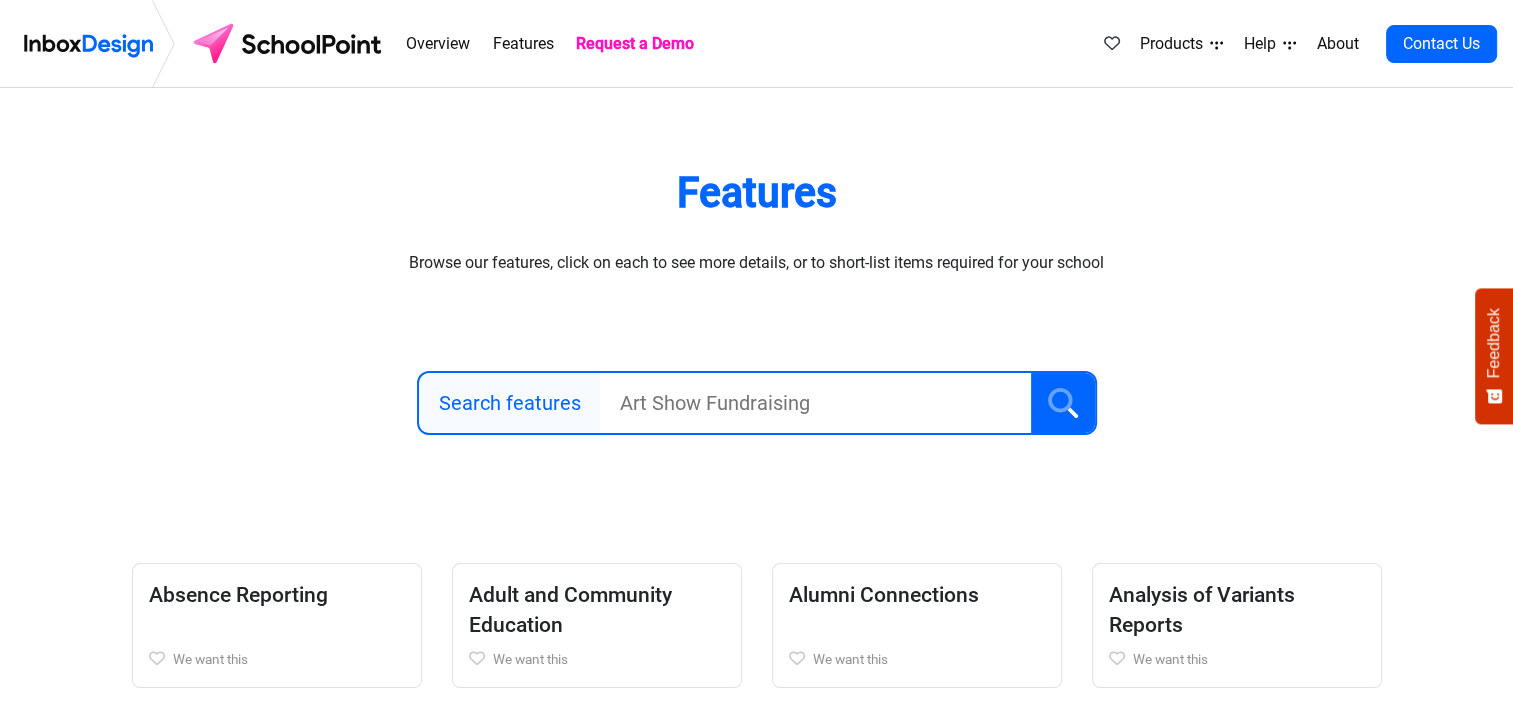 click 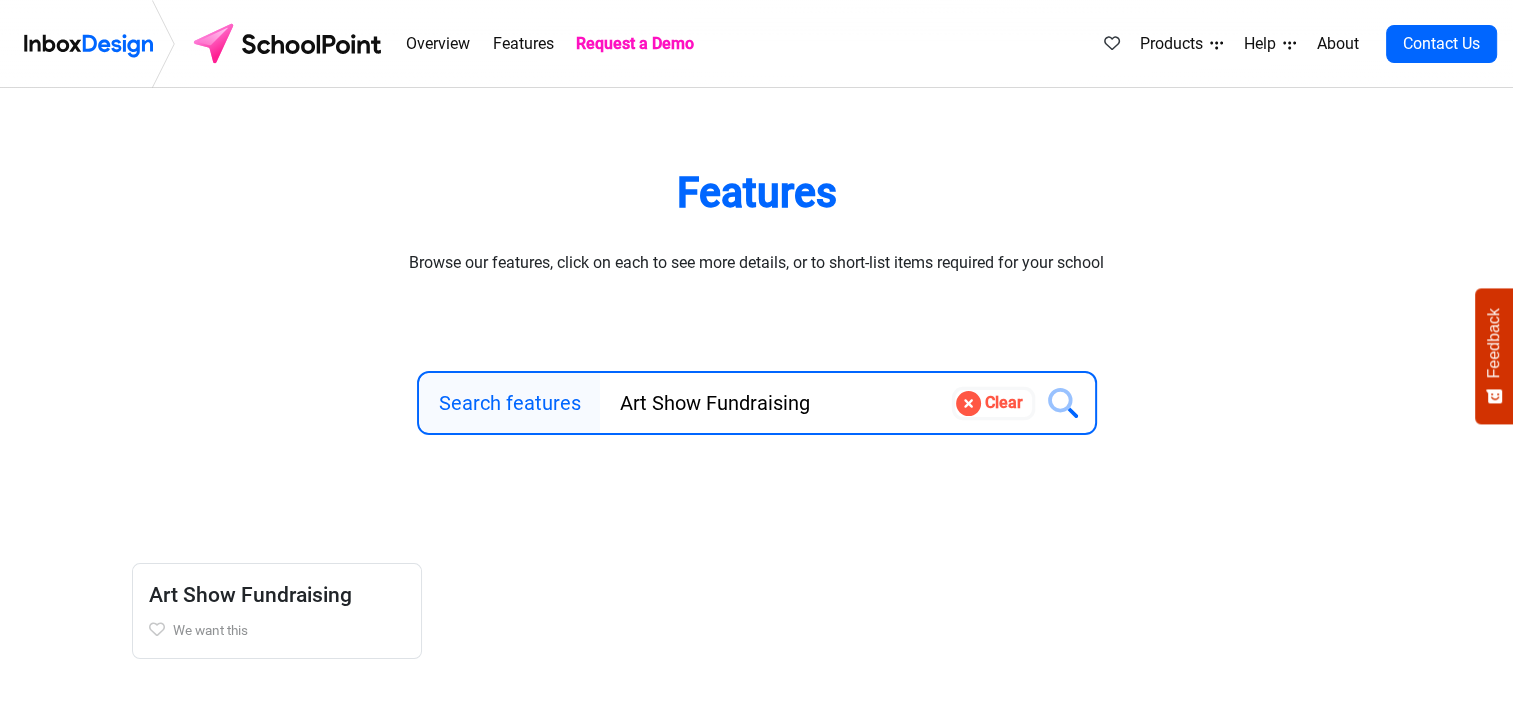 click 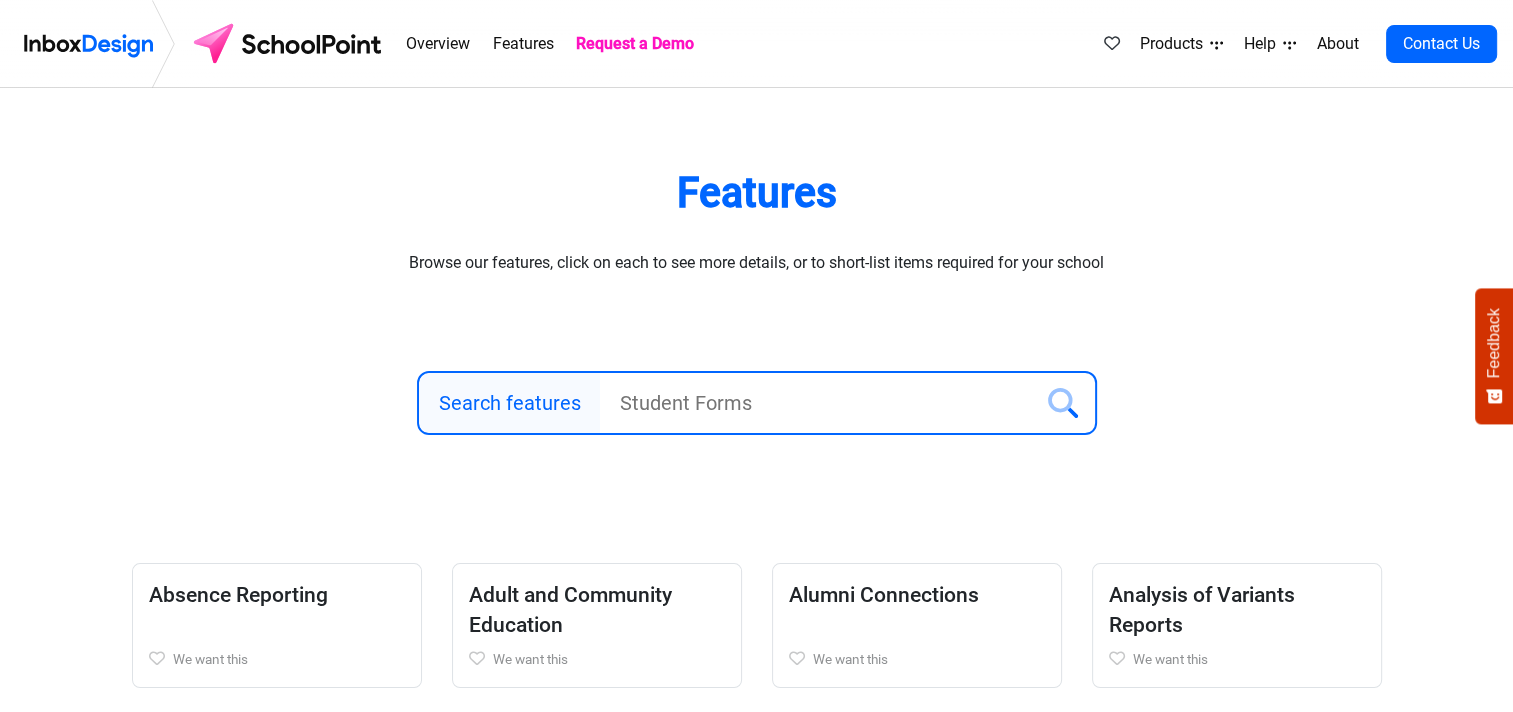 click on "Search features" at bounding box center (816, 403) 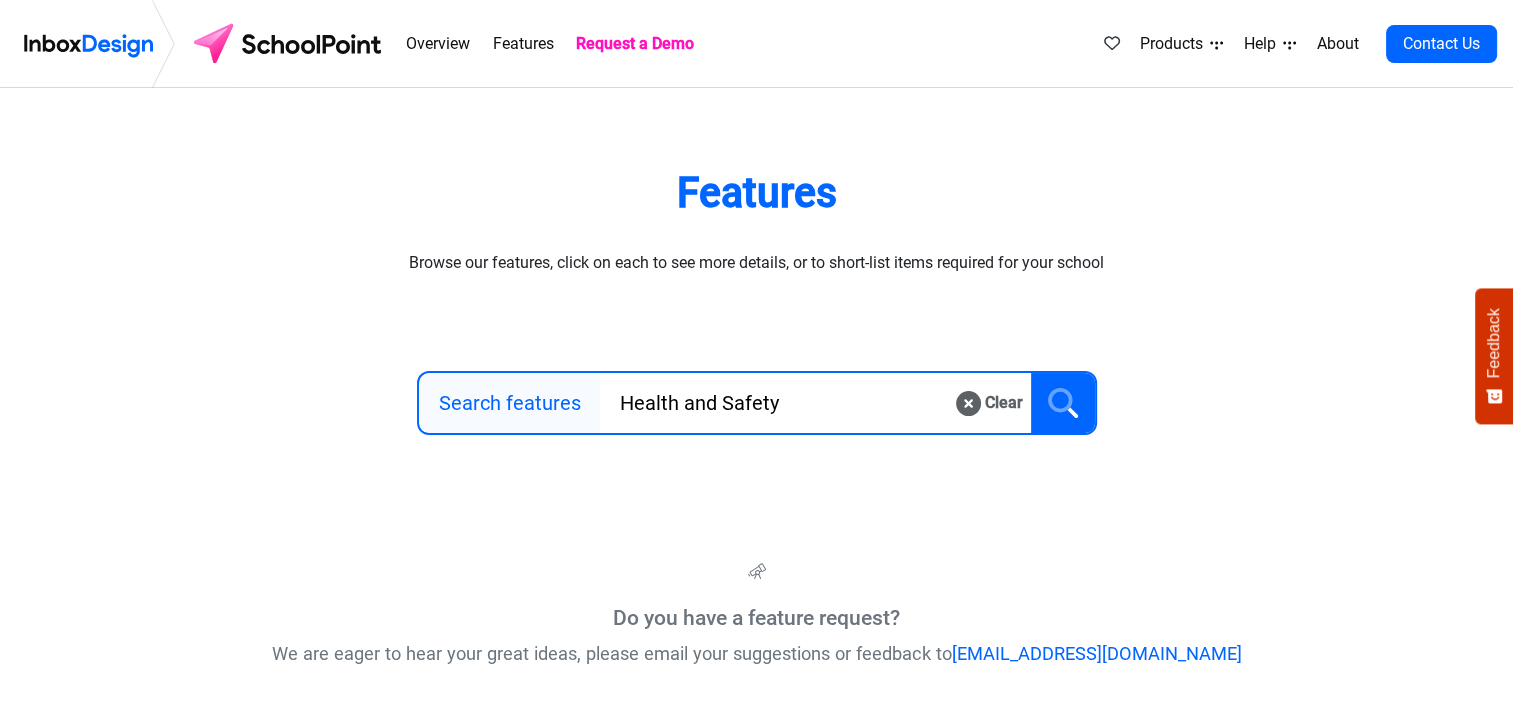 type on "Health and Safety" 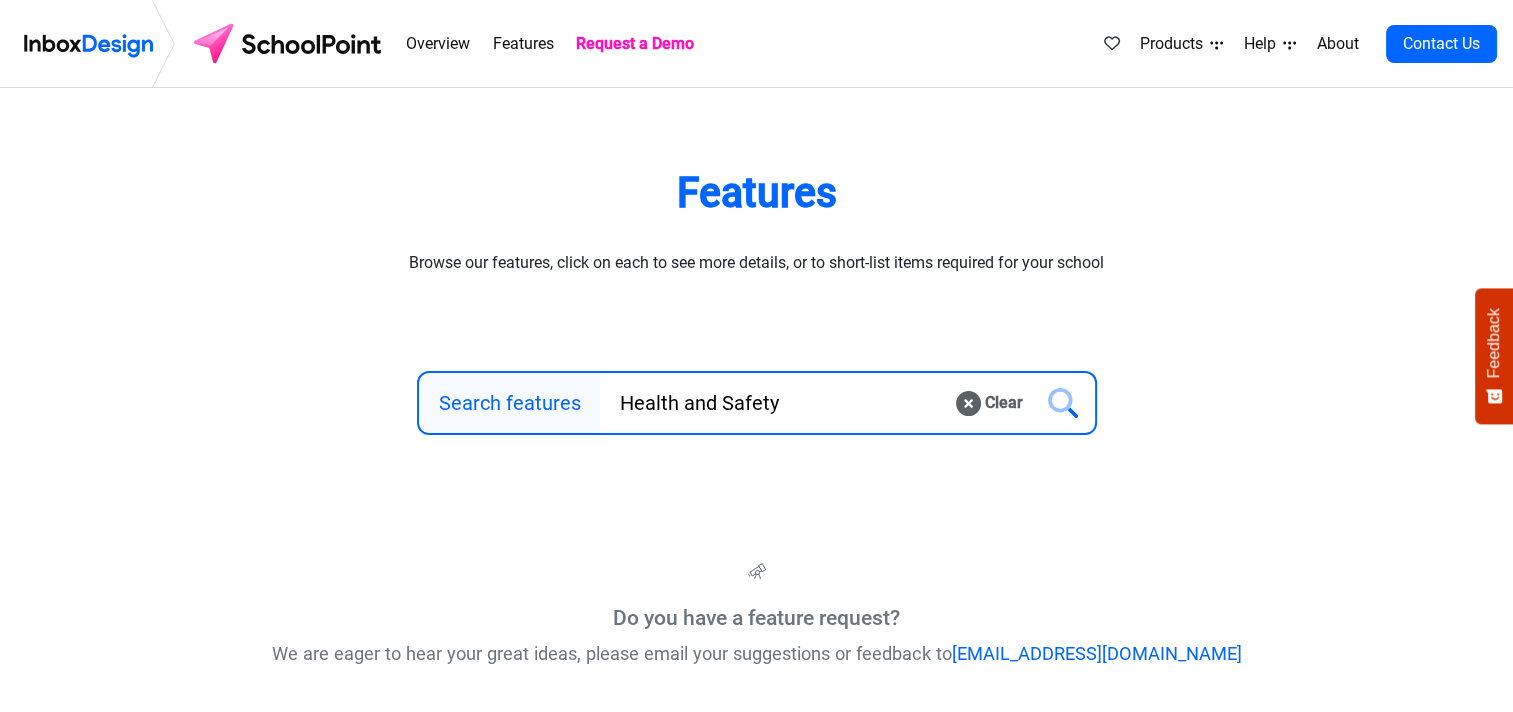 drag, startPoint x: 1525, startPoint y: 392, endPoint x: 1367, endPoint y: 548, distance: 222.03603 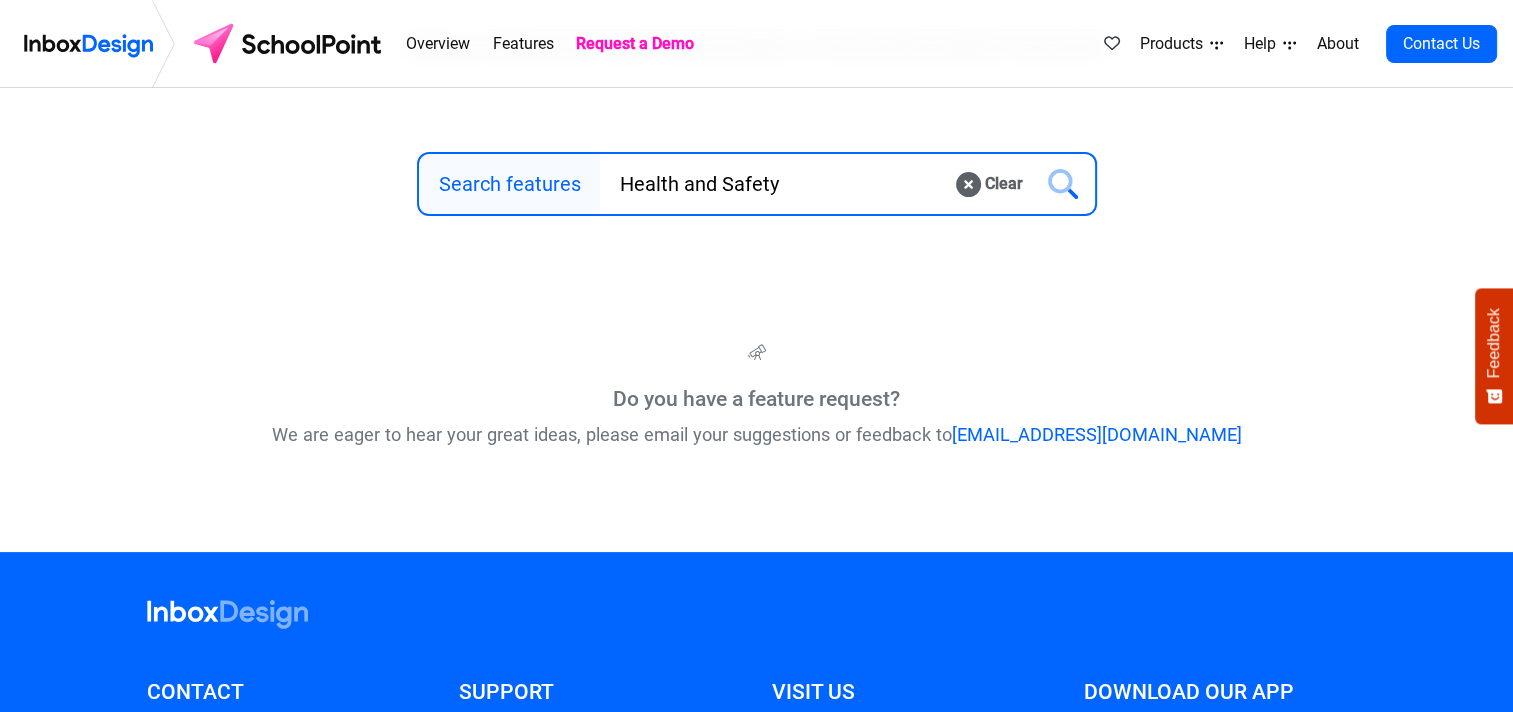 scroll, scrollTop: 0, scrollLeft: 0, axis: both 